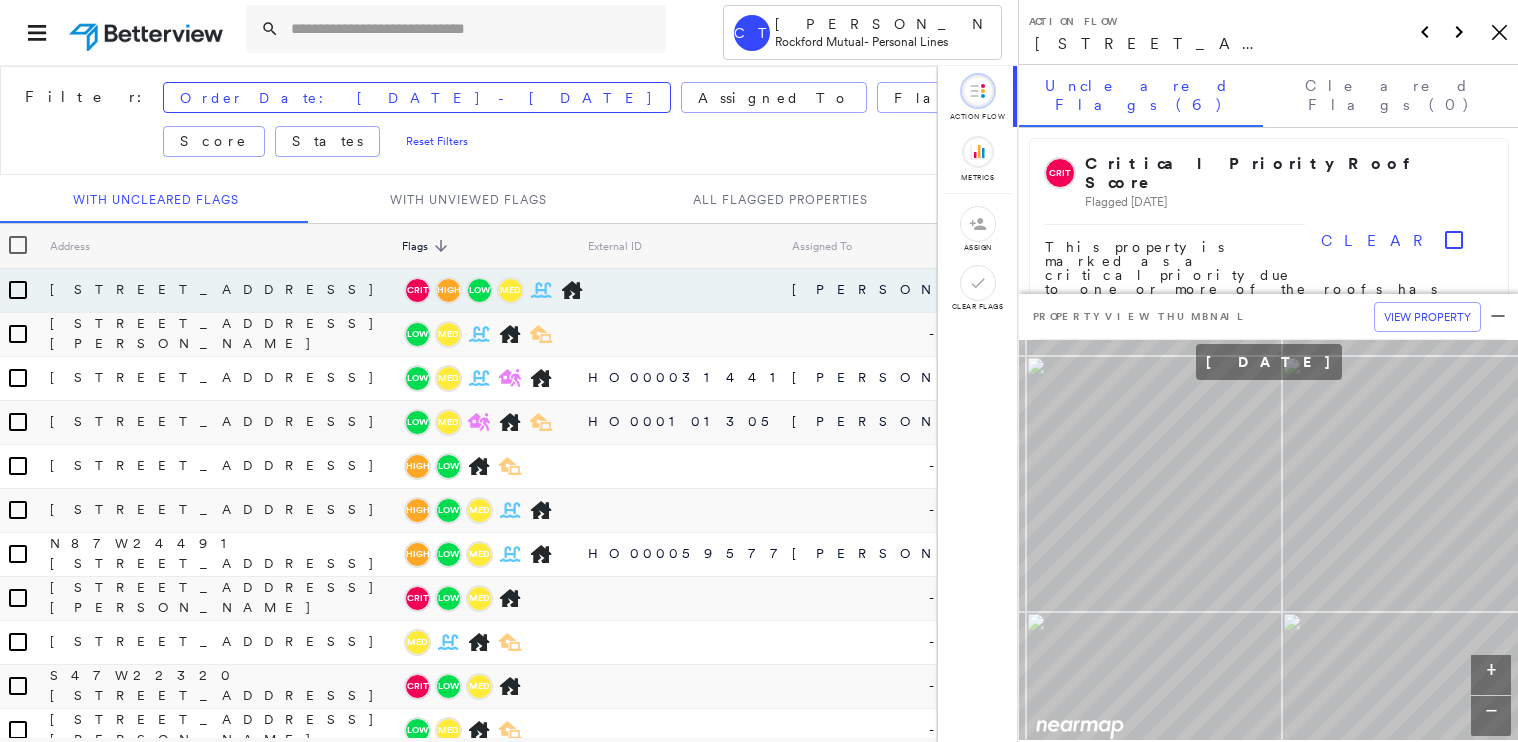 scroll, scrollTop: 0, scrollLeft: 0, axis: both 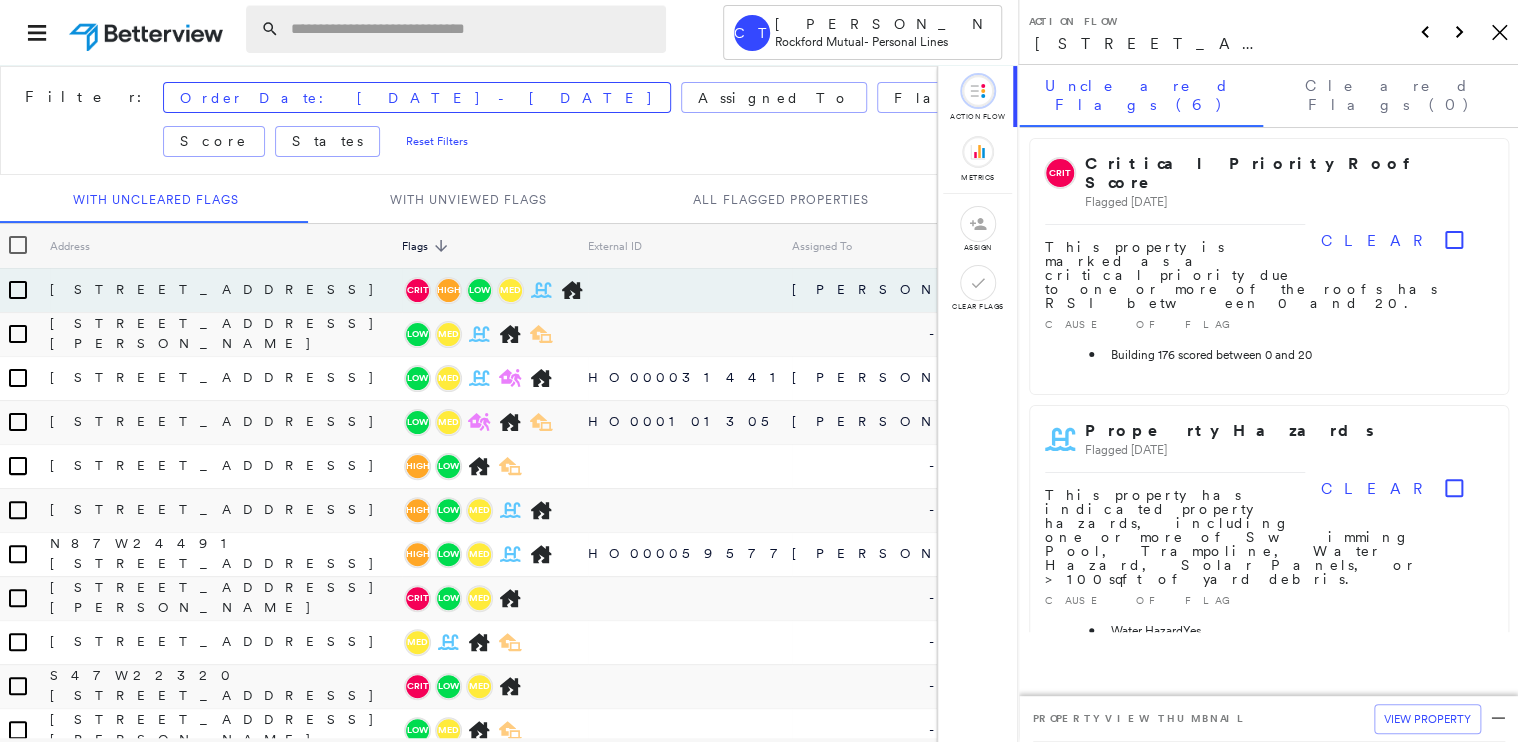 click at bounding box center (472, 29) 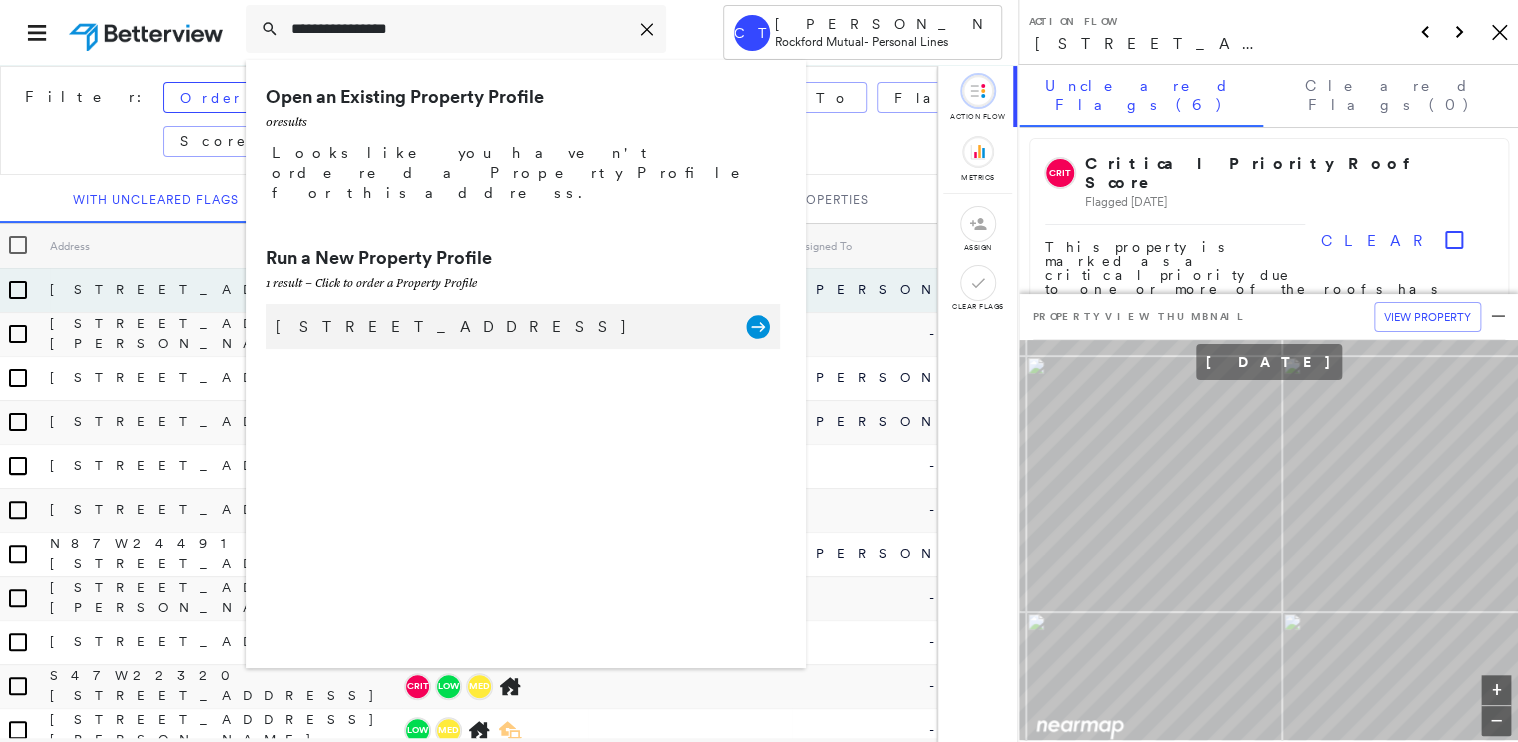 type on "**********" 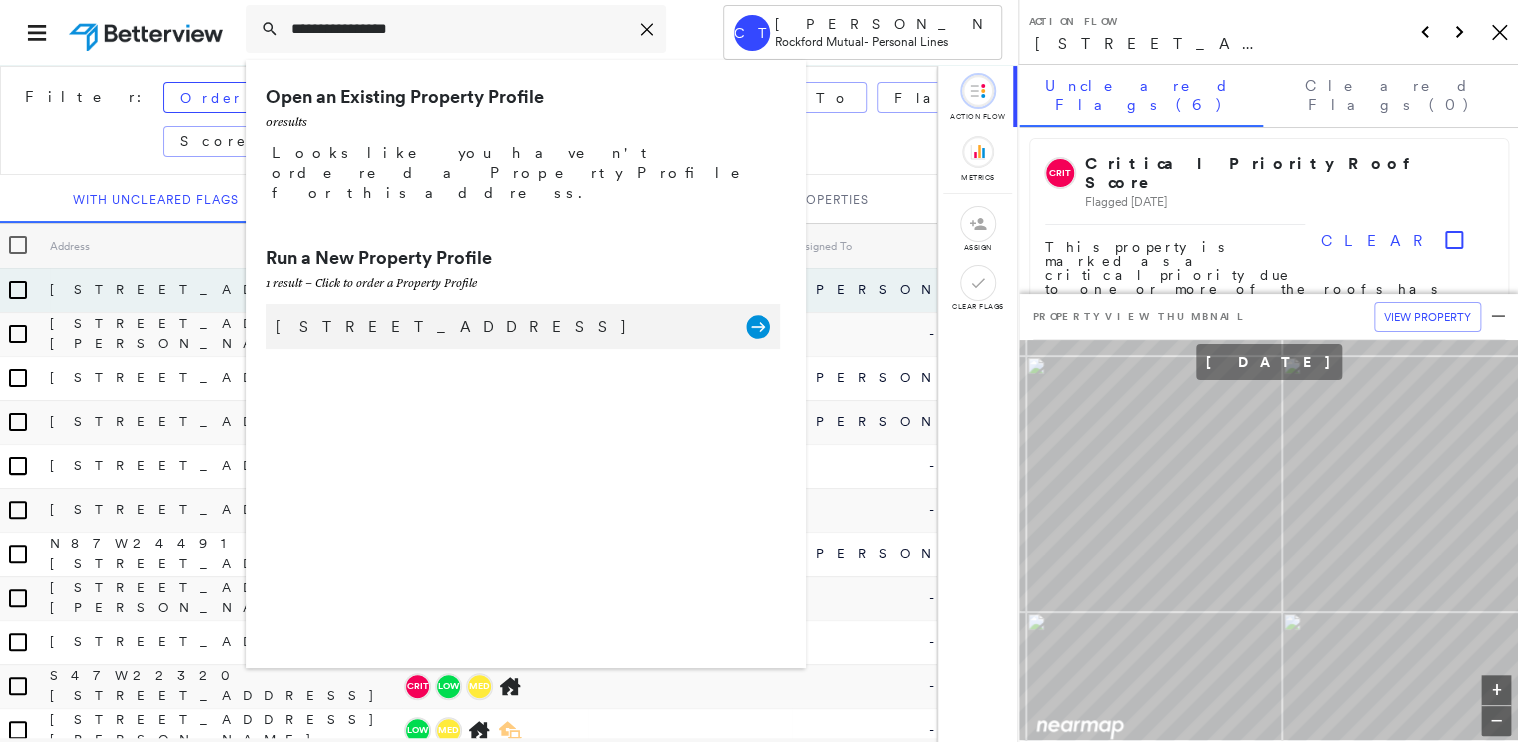 click on "W3624 Walnut Rd, Fond du Lac, WI 54937 Group Created with Sketch." at bounding box center (523, 326) 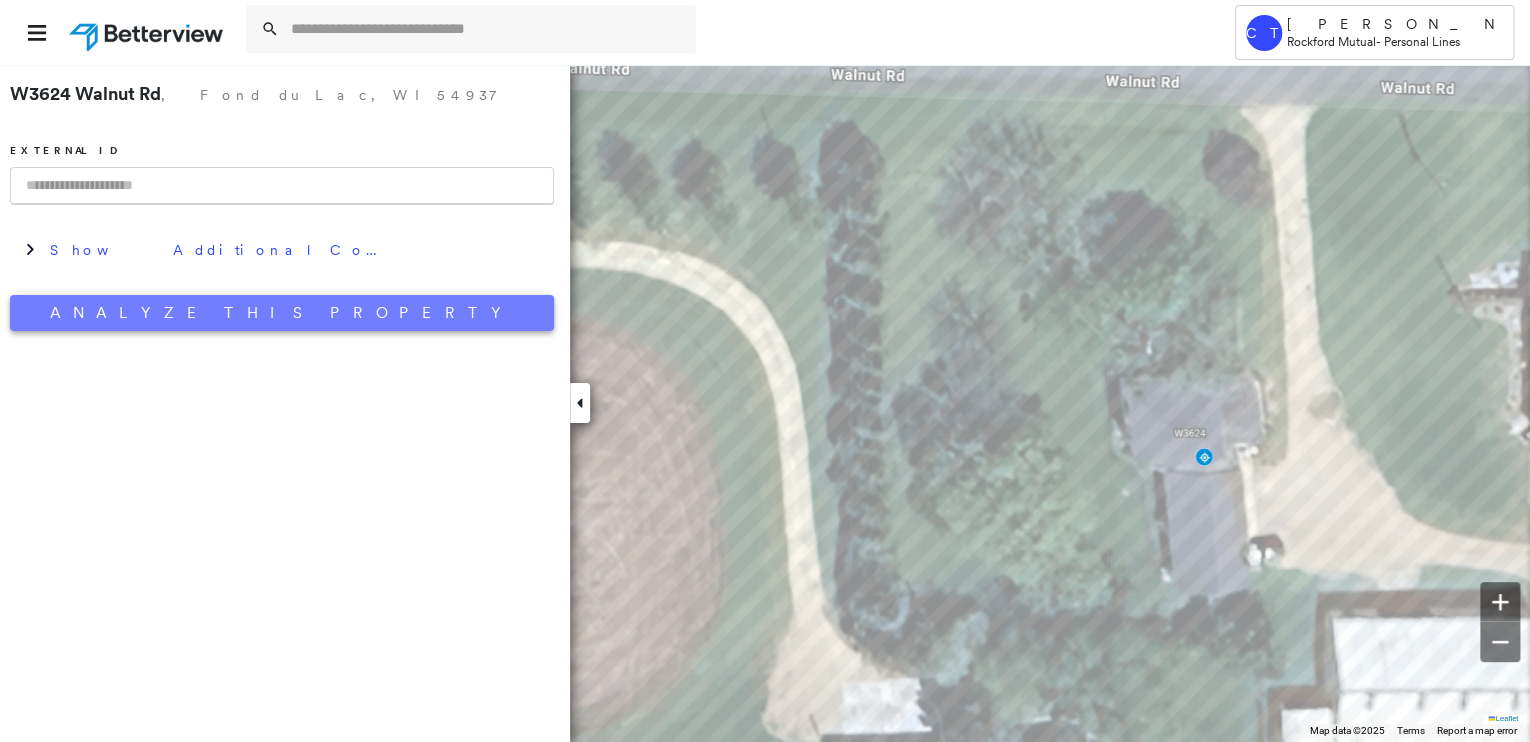 click on "W3624  Walnut Rd , Fond du Lac,  WI  54937 External ID   Show Additional Company Data Analyze This Property" at bounding box center [282, 202] 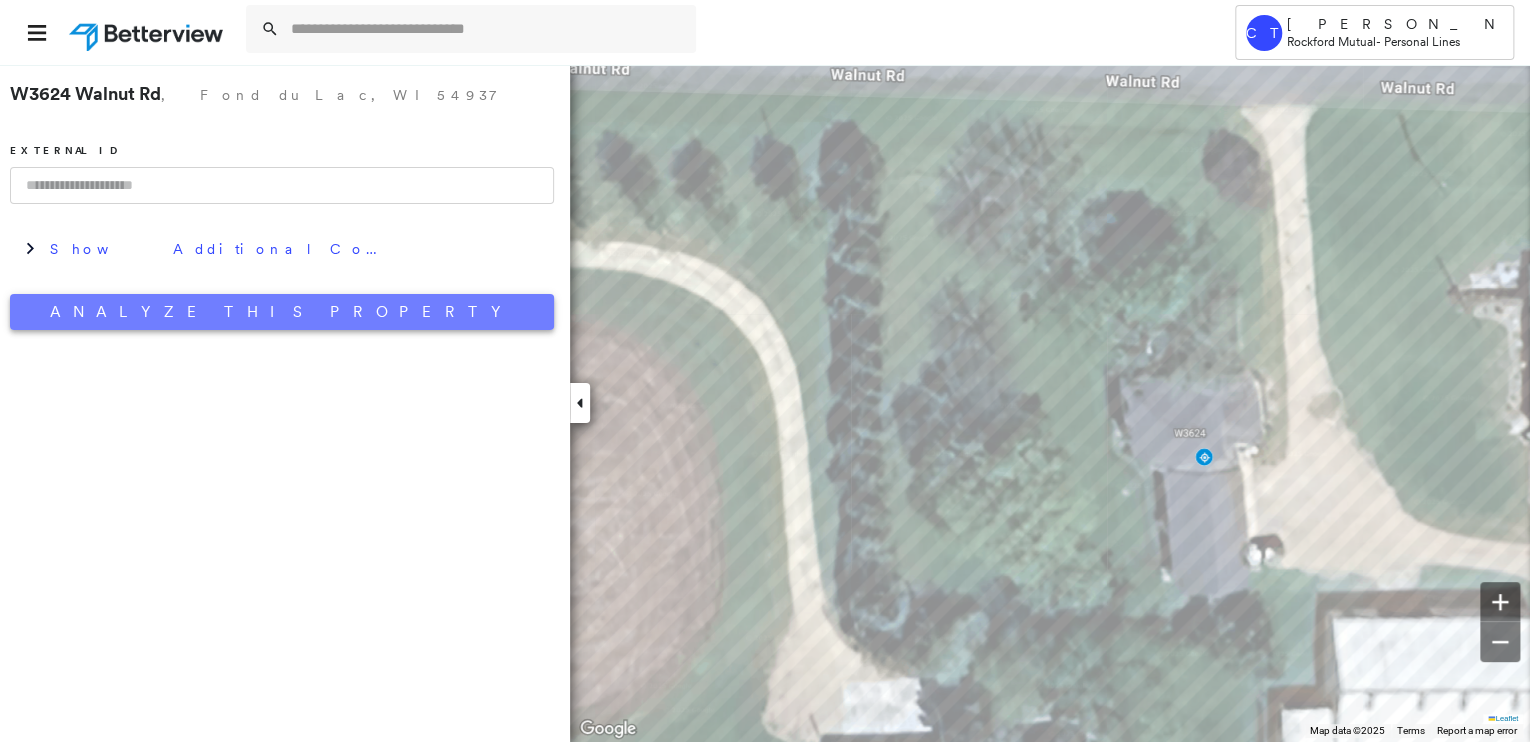 click on "Analyze This Property" at bounding box center [282, 312] 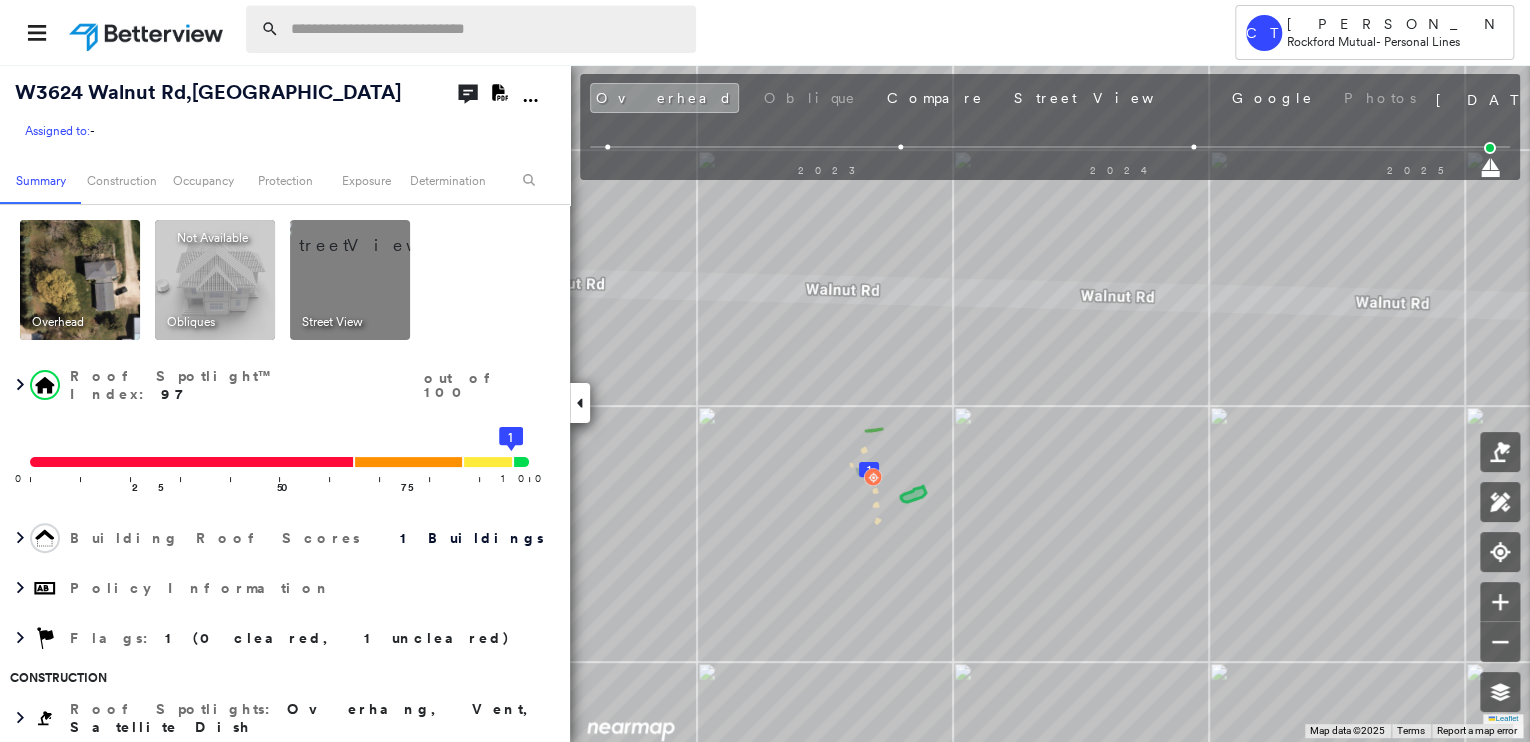 click at bounding box center [487, 29] 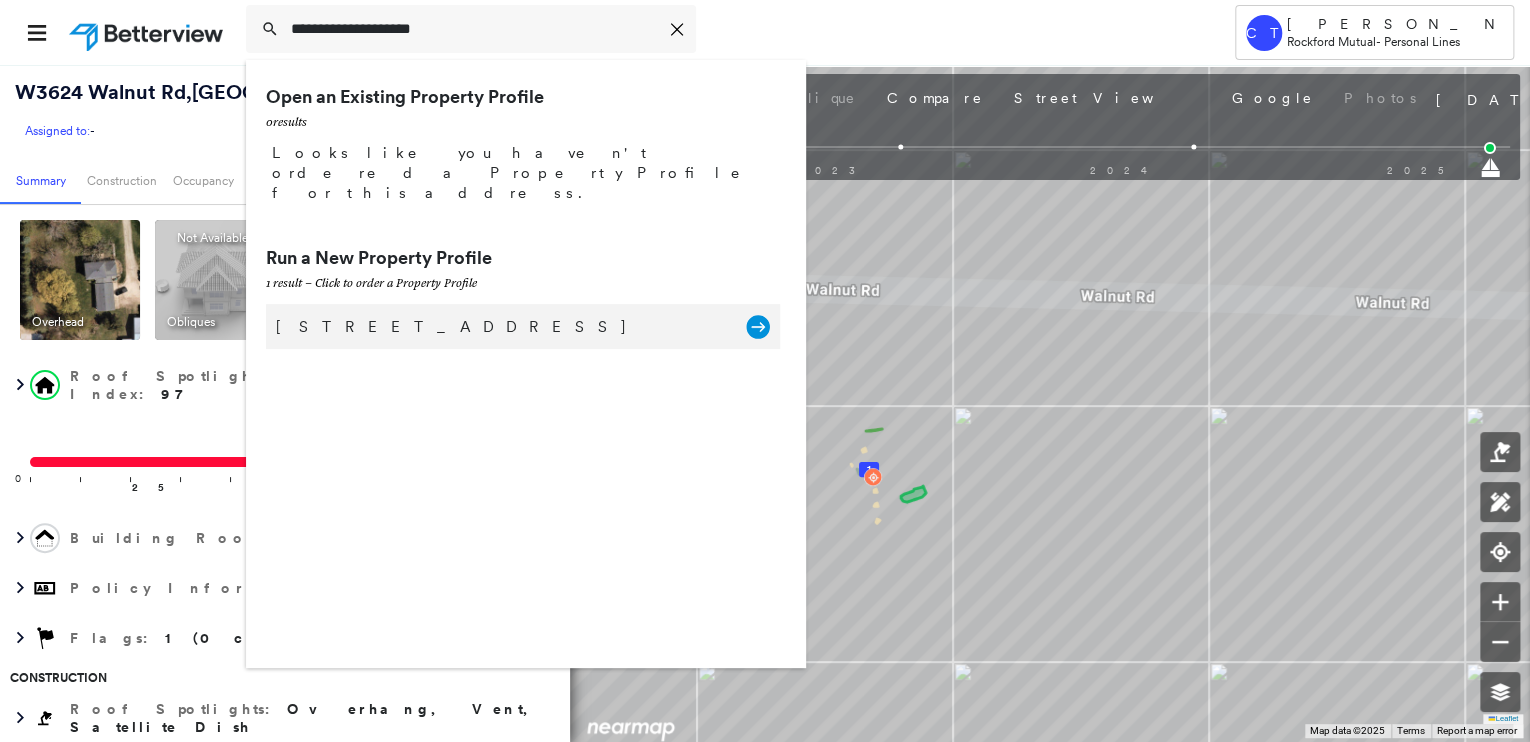 type on "**********" 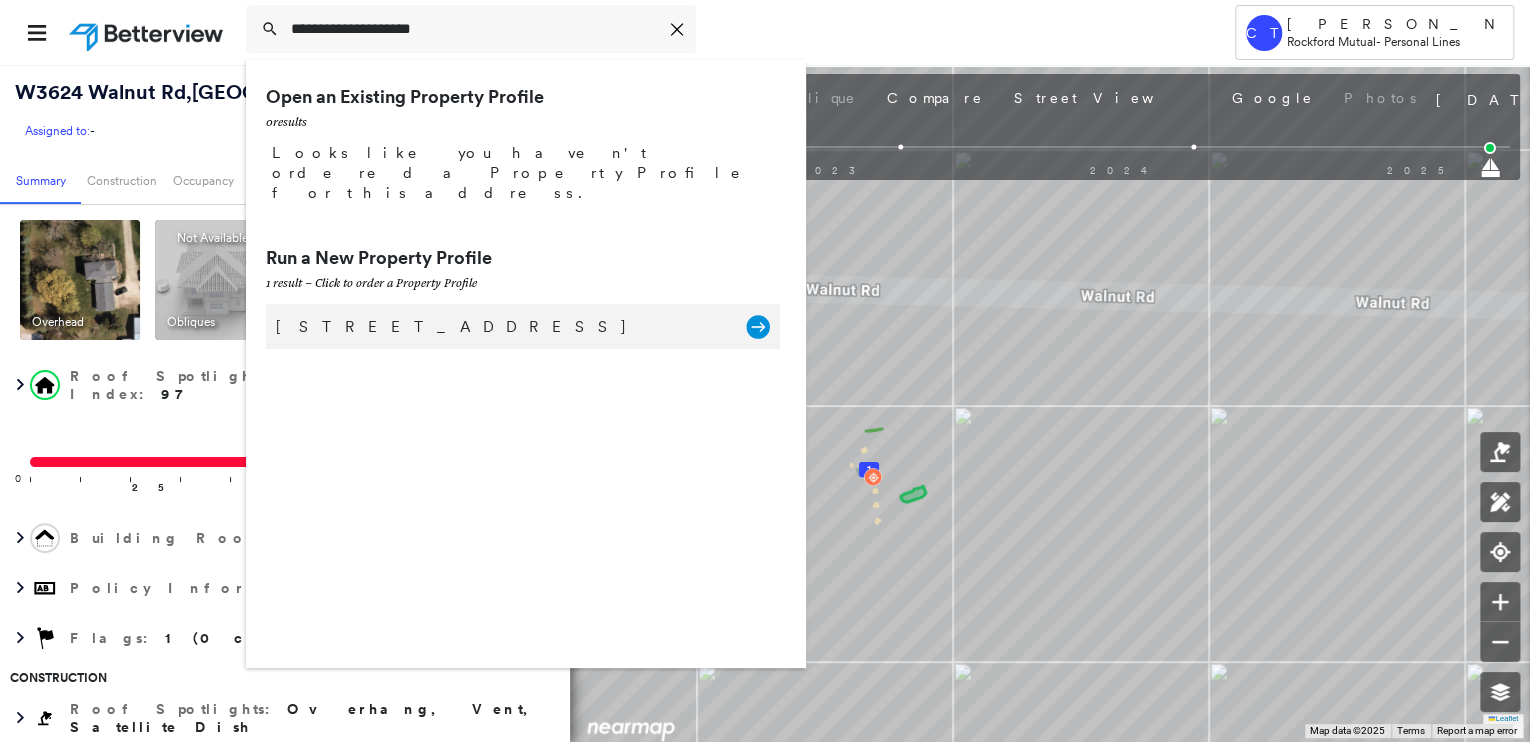 click on "W3622 Walnut Rd, Fond du Lac, WI 54937 Group Created with Sketch." at bounding box center (523, 326) 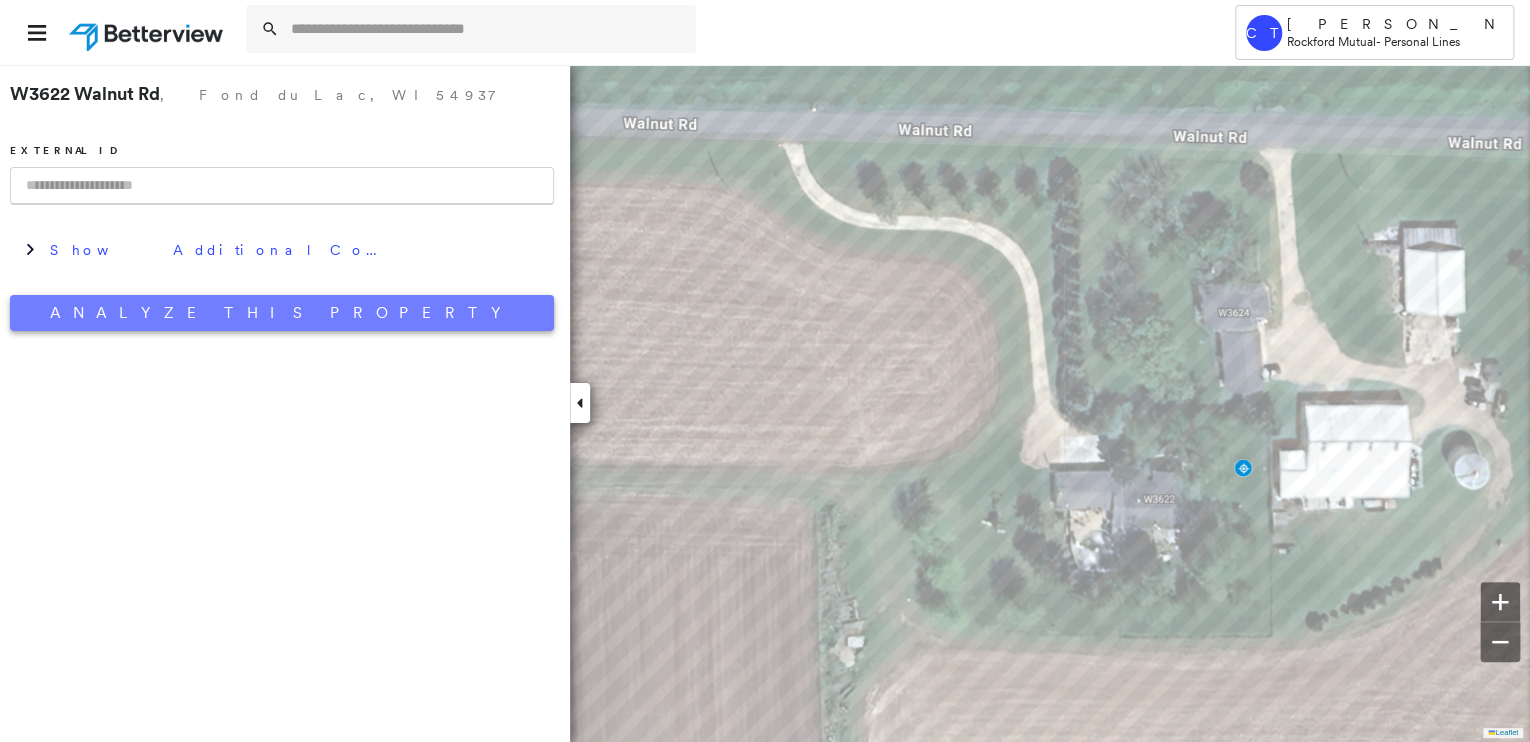click on "Analyze This Property" at bounding box center (282, 313) 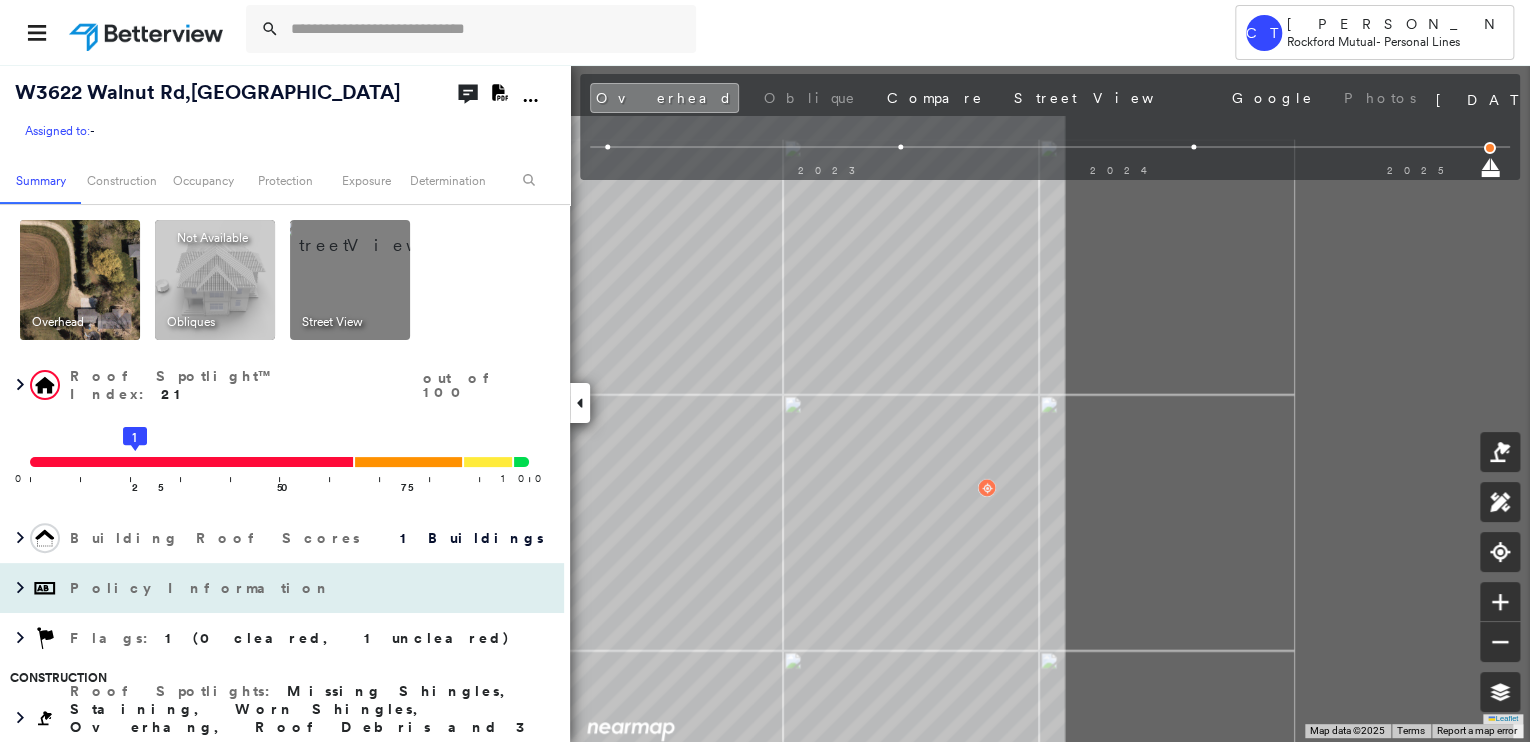 click on "W3622  Walnut Rd ,  Fond du Lac, WI 54937 Assigned to:  - Assigned to:  - Assigned to:  - Open Comments Download PDF Report Summary Construction Occupancy Protection Exposure Determination Overhead Obliques Not Available ; Street View Roof Spotlight™ Index :  21 out of 100 0 100 25 1 50 75 Building Roof Scores 1 Buildings Policy Information Flags :  1 (0 cleared, 1 uncleared) Construction Roof Spotlights :  Missing Shingles, Staining, Worn Shingles, Overhang, Roof Debris and 3 more Property Features :  Playground, Pool, Nonwooden Construction Material Roof Size & Shape :  1 building  - Gable | Asphalt Shingle Assessor and MLS Details BuildZoom - Building Permit Data and Analysis Occupancy Ownership Place Detail Protection Exposure FEMA Risk Index Additional Perils Determination Flags :  1 (0 cleared, 1 uncleared) Uncleared Flags (1) Cleared Flags  (0) High High Priority Roof Score Flagged 07/10/25 Clear Action Taken New Entry History Quote/New Business Terms & Conditions Added ACV Endorsement General Save" at bounding box center [765, 403] 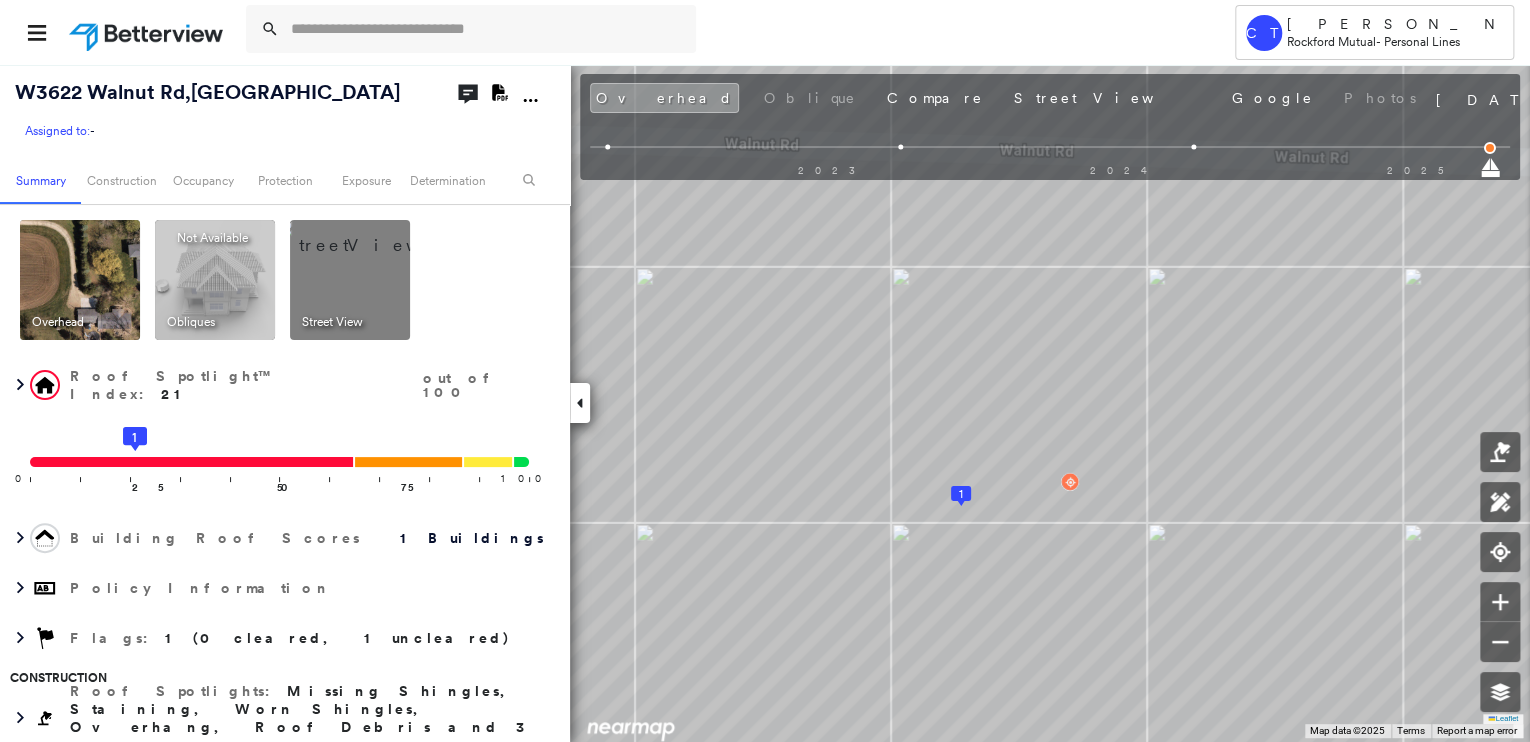 click at bounding box center [374, 235] 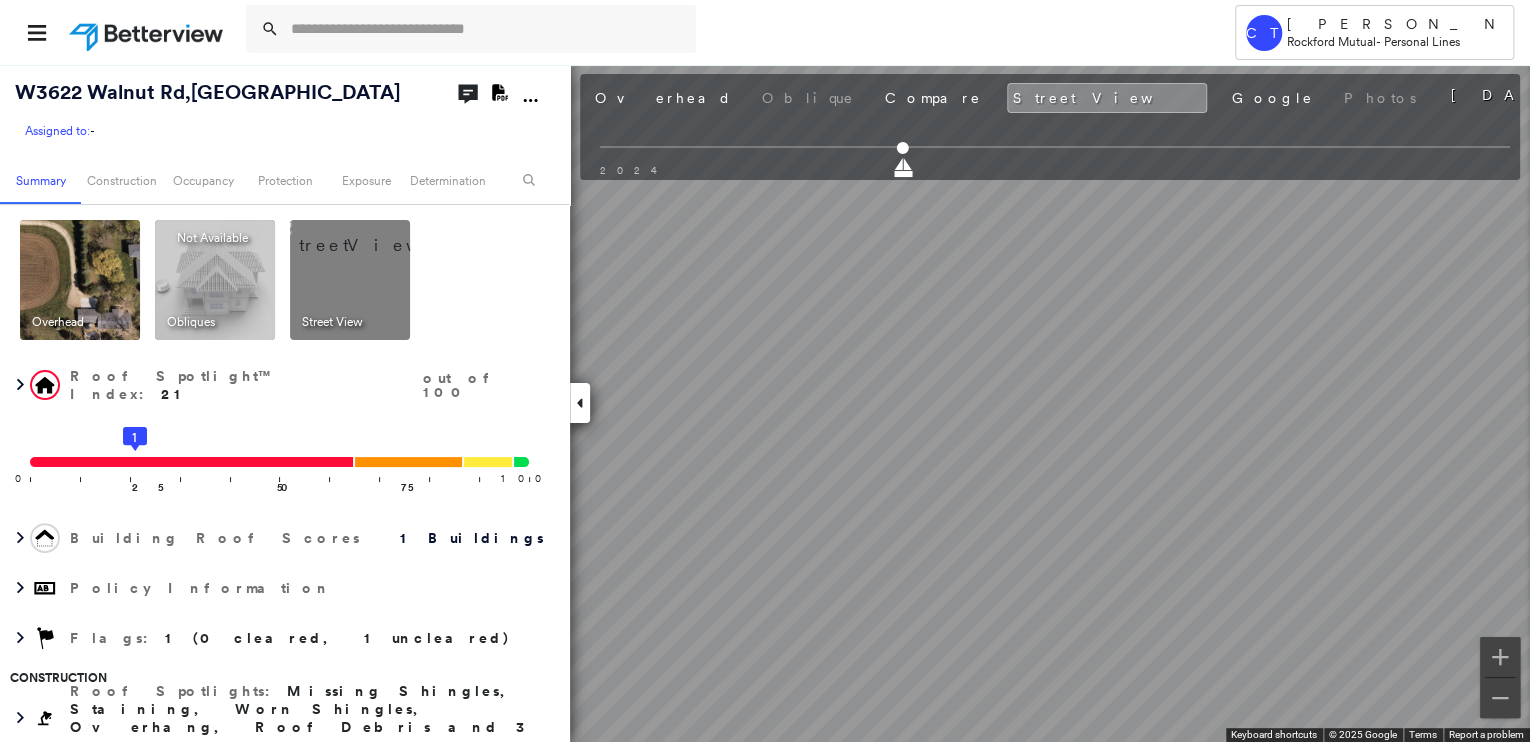 click on "Tower CT Camryn Tremper Rockford Mutual  -   Personal Lines W3622  Walnut Rd ,  Fond du Lac, WI 54937 Assigned to:  - Assigned to:  - Assigned to:  - Open Comments Download PDF Report Summary Construction Occupancy Protection Exposure Determination Overhead Obliques Not Available ; Street View Roof Spotlight™ Index :  21 out of 100 0 100 25 1 50 75 Building Roof Scores 1 Buildings Policy Information Flags :  1 (0 cleared, 1 uncleared) Construction Roof Spotlights :  Missing Shingles, Staining, Worn Shingles, Overhang, Roof Debris and 3 more Property Features :  Playground, Pool, Nonwooden Construction Material Roof Size & Shape :  1 building  - Gable | Asphalt Shingle Assessor and MLS Details BuildZoom - Building Permit Data and Analysis Occupancy Ownership Place Detail Protection Exposure FEMA Risk Index Additional Perils Determination Flags :  1 (0 cleared, 1 uncleared) Uncleared Flags (1) Cleared Flags  (0) High High Priority Roof Score Flagged 07/10/25 Clear Action Taken New Entry History General Save" at bounding box center [765, 371] 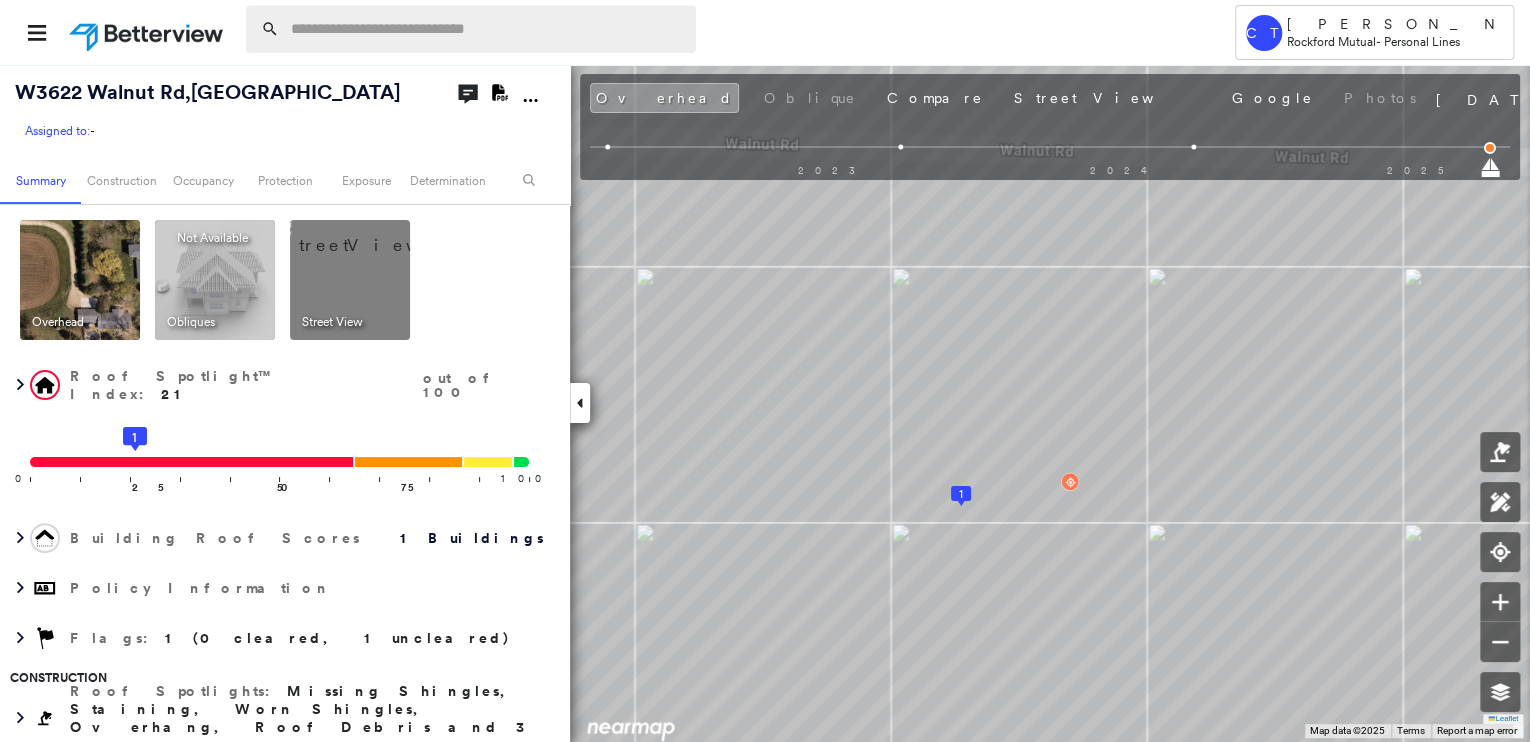click at bounding box center (487, 29) 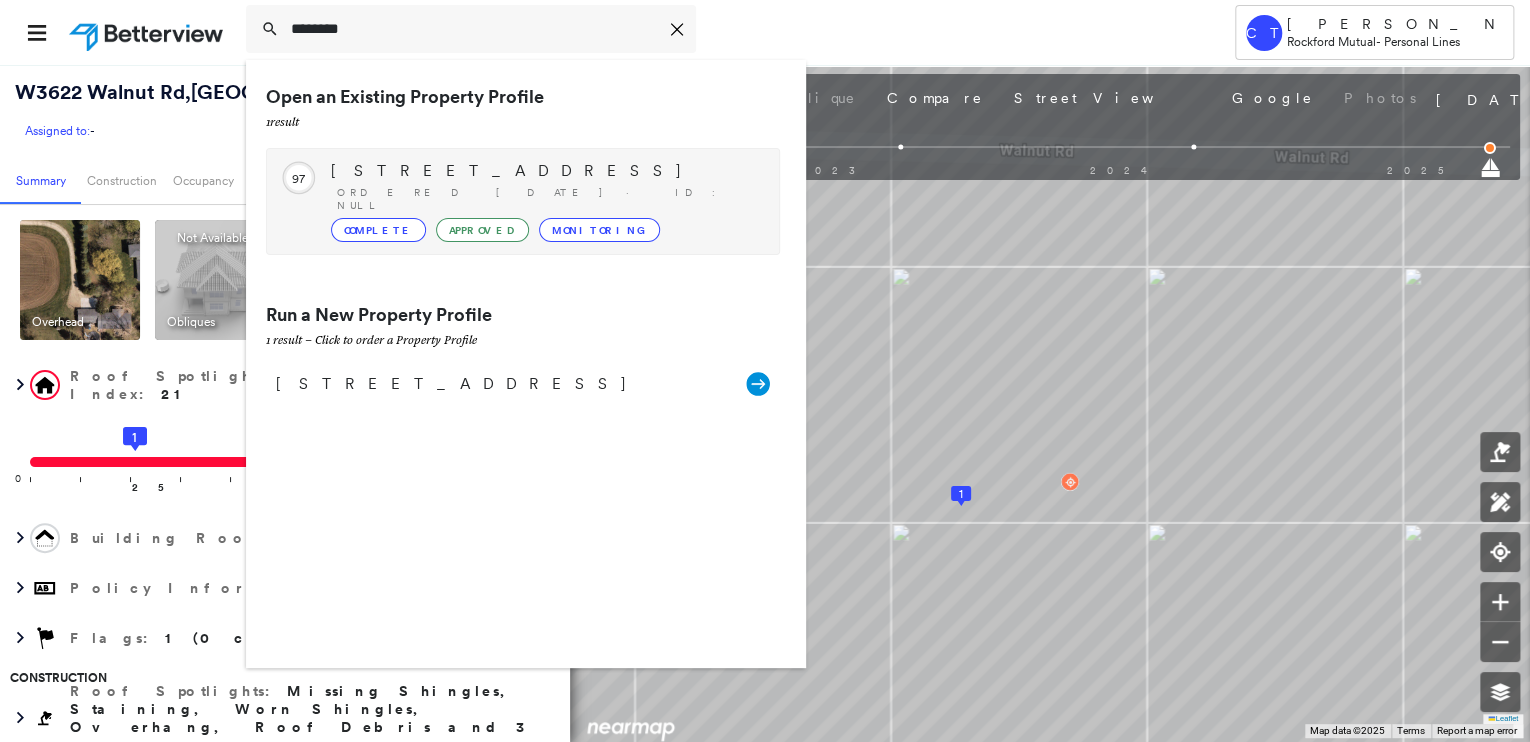 type on "********" 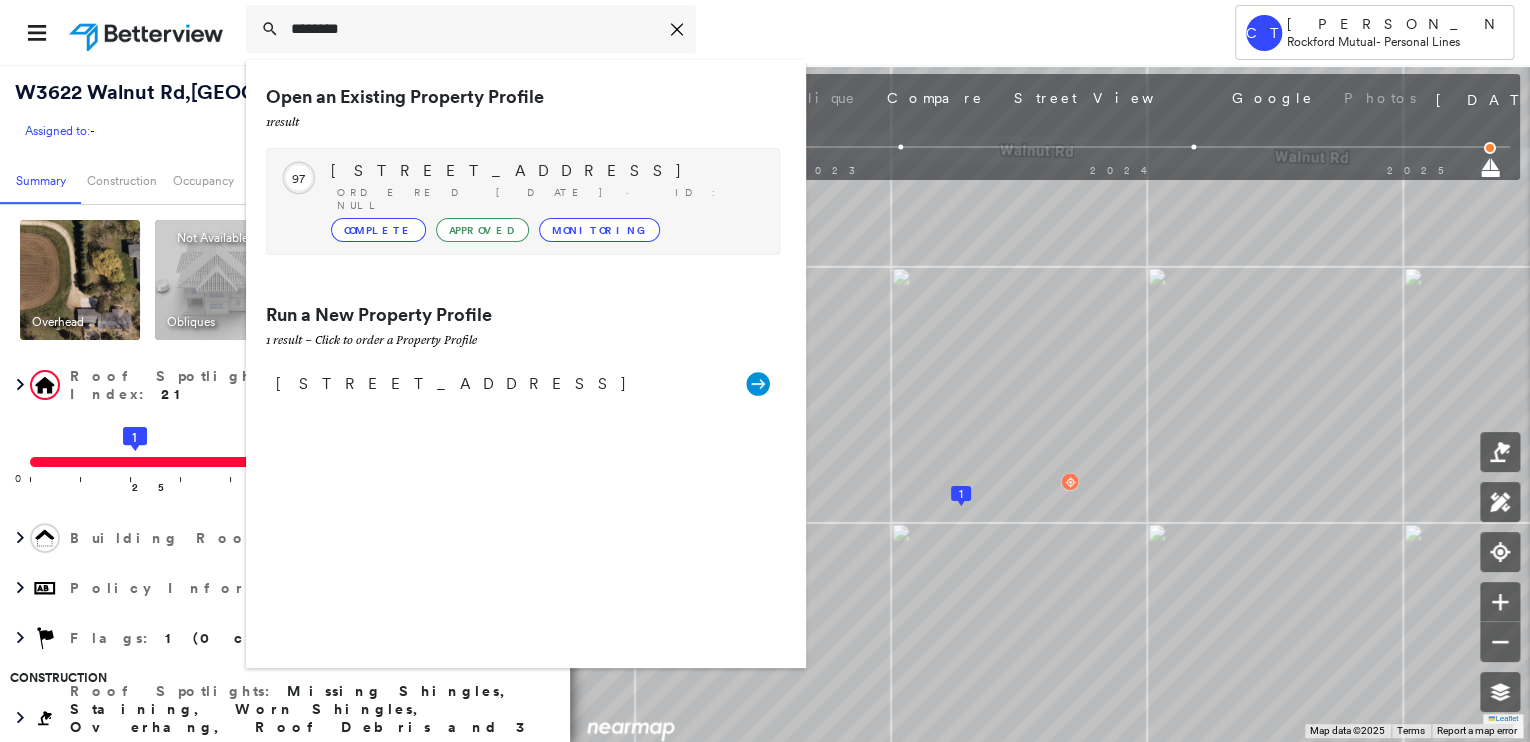 click on "W3624  Walnut Rd, Fond du Lac, WI 54937" at bounding box center [545, 171] 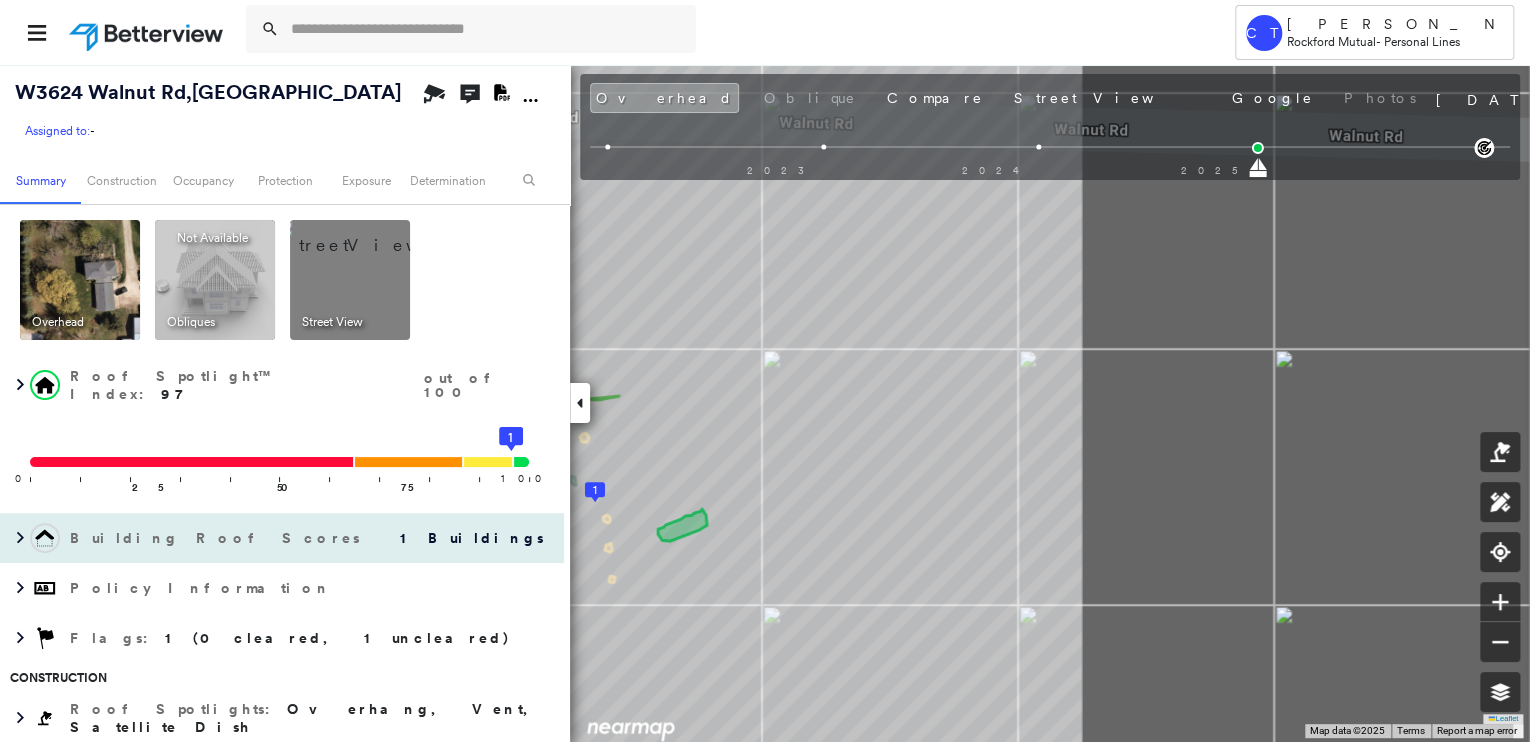 click on "W3624  Walnut Rd ,  Fond du Lac, WI 54937 Assigned to:  - Assigned to:  - Assigned to:  - Open Comments Download PDF Report Summary Construction Occupancy Protection Exposure Determination Overhead Obliques Not Available ; Street View Roof Spotlight™ Index :  97 out of 100 0 100 25 50 75 1 Building Roof Scores 1 Buildings Policy Information Flags :  1 (0 cleared, 1 uncleared) Construction Roof Spotlights :  Overhang, Vent, Satellite Dish Property Features :  Car Roof Size & Shape :  1 building  - Hip | Asphalt Shingle Assessor and MLS Details BuildZoom - Building Permit Data and Analysis Occupancy Ownership Place Detail Protection Exposure FEMA Risk Index Additional Perils Determination Flags :  1 (0 cleared, 1 uncleared) Uncleared Flags (1) Cleared Flags  (0) LOW Low Priority Roof Score Flagged 07/10/25 Clear Action Taken New Entry History Quote/New Business Terms & Conditions Added ACV Endorsement Added Cosmetic Endorsement Inspection/Loss Control Report Information Added to Inspection Survey General Save" at bounding box center (765, 403) 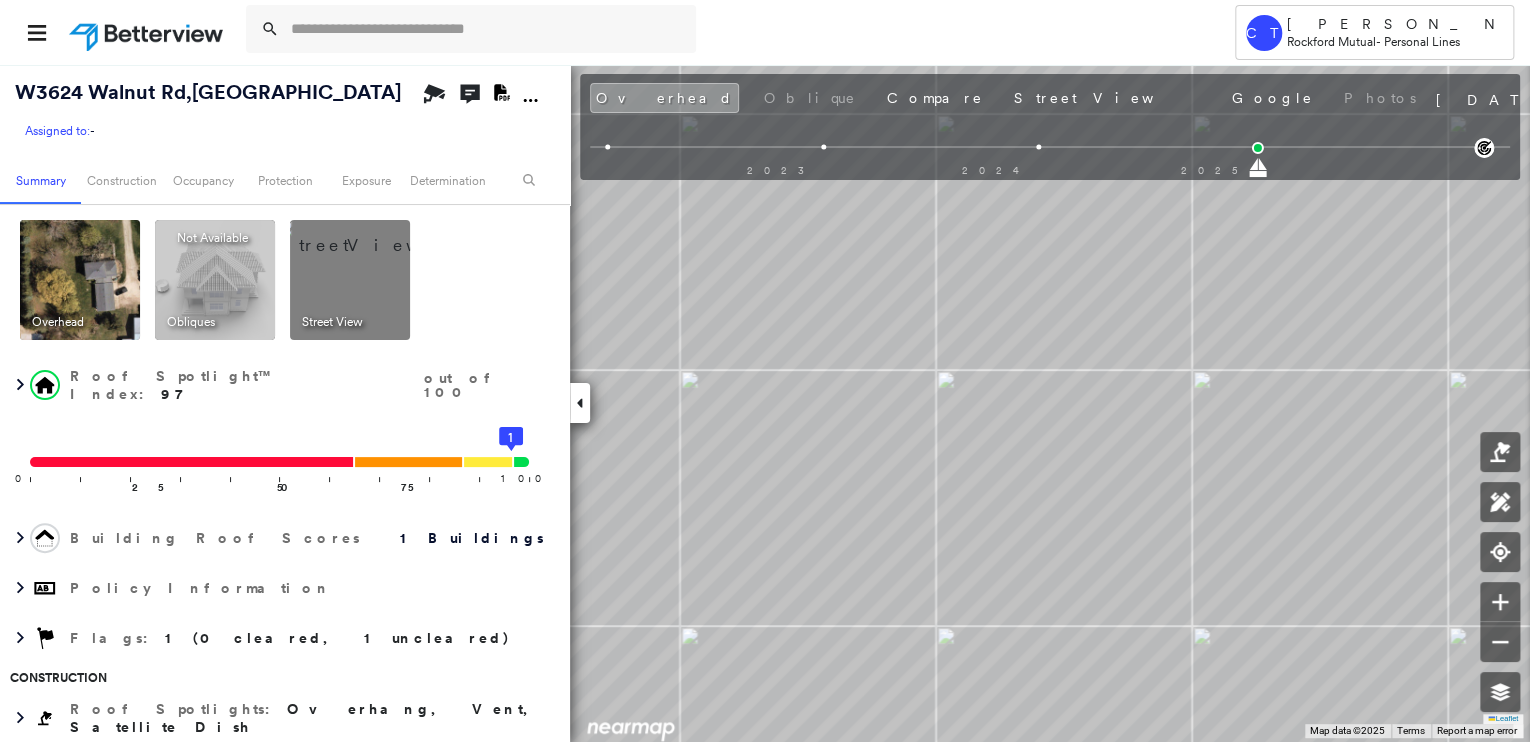 click at bounding box center (374, 235) 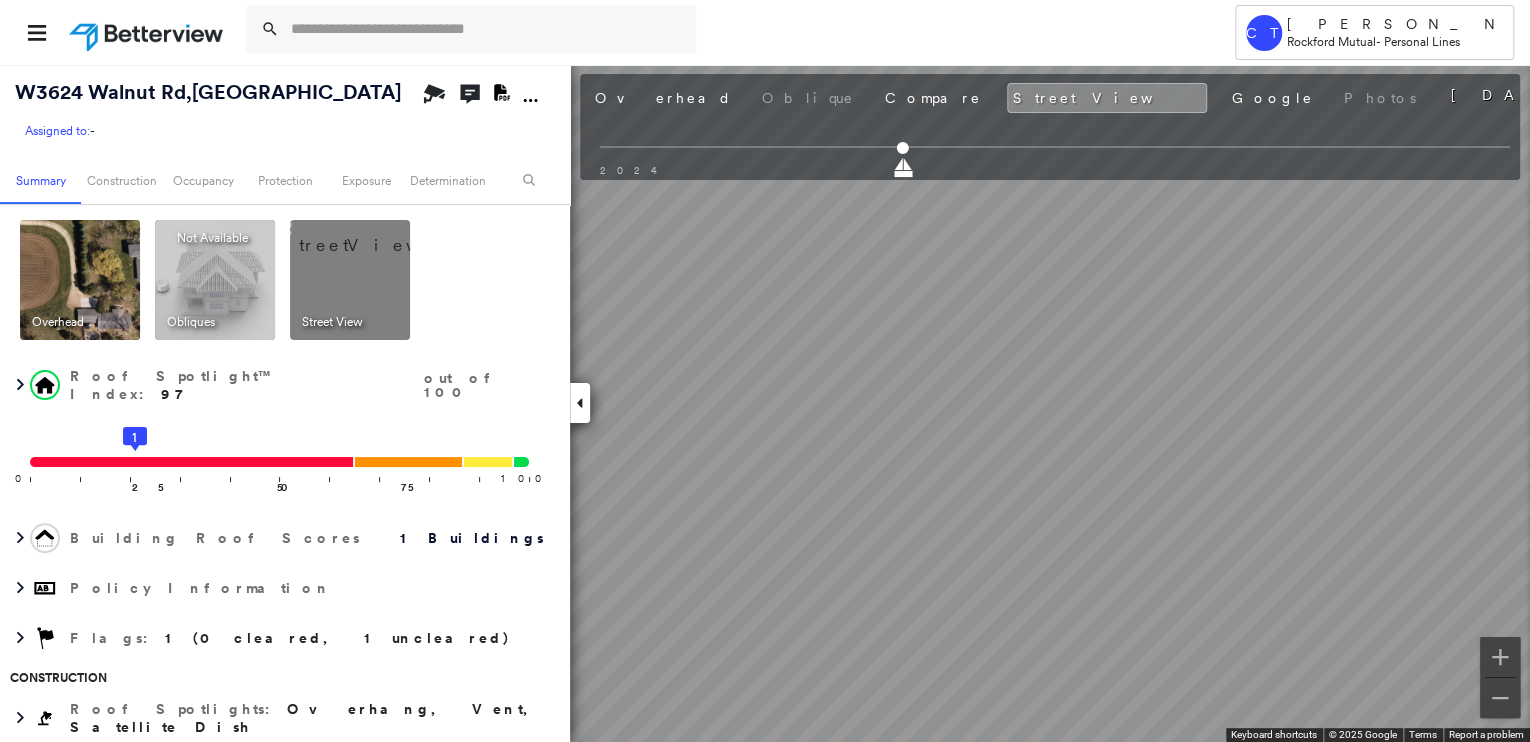 click on "Tower CT Camryn Tremper Rockford Mutual  -   Personal Lines W3624  Walnut Rd ,  Fond du Lac, WI 54937 Assigned to:  - Assigned to:  - Assigned to:  - Open Comments Download PDF Report Summary Construction Occupancy Protection Exposure Determination Overhead Obliques Not Available ; Street View Roof Spotlight™ Index :  97 out of 100 0 100 25 1 50 75 Building Roof Scores 1 Buildings Policy Information Flags :  1 (0 cleared, 1 uncleared) Construction Roof Spotlights :  Overhang, Vent, Satellite Dish Property Features :  Car Roof Size & Shape :  1 building  - Hip | Asphalt Shingle Assessor and MLS Details BuildZoom - Building Permit Data and Analysis Occupancy Ownership Place Detail Protection Exposure FEMA Risk Index Additional Perils Determination Flags :  1 (0 cleared, 1 uncleared) Uncleared Flags (1) Cleared Flags  (0) LOW Low Priority Roof Score Flagged 07/10/25 Clear Action Taken New Entry History Quote/New Business Terms & Conditions Added ACV Endorsement Added Cosmetic Endorsement General Save Renewal" at bounding box center [765, 371] 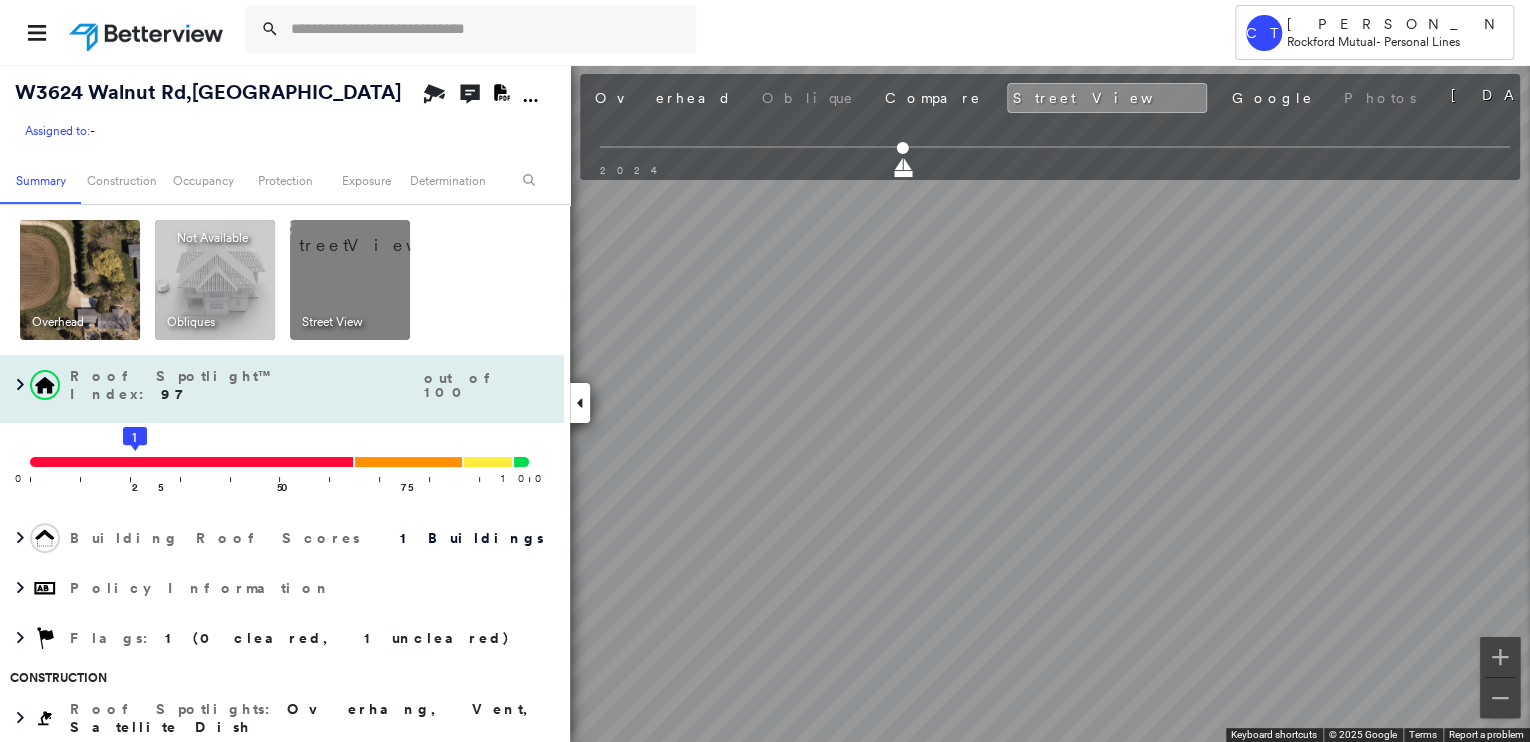 click on "W3624  Walnut Rd ,  Fond du Lac, WI 54937 Assigned to:  - Assigned to:  - Assigned to:  - Open Comments Download PDF Report Summary Construction Occupancy Protection Exposure Determination Overhead Obliques Not Available ; Street View Roof Spotlight™ Index :  97 out of 100 0 100 25 1 50 75 Building Roof Scores 1 Buildings Policy Information Flags :  1 (0 cleared, 1 uncleared) Construction Roof Spotlights :  Overhang, Vent, Satellite Dish Property Features :  Car Roof Size & Shape :  1 building  - Hip | Asphalt Shingle Assessor and MLS Details BuildZoom - Building Permit Data and Analysis Occupancy Ownership Place Detail Protection Exposure FEMA Risk Index Additional Perils Determination Flags :  1 (0 cleared, 1 uncleared) Uncleared Flags (1) Cleared Flags  (0) LOW Low Priority Roof Score Flagged 07/10/25 Clear Action Taken New Entry History Quote/New Business Terms & Conditions Added ACV Endorsement Added Cosmetic Endorsement Inspection/Loss Control Report Information Added to Inspection Survey General Save" at bounding box center (765, 403) 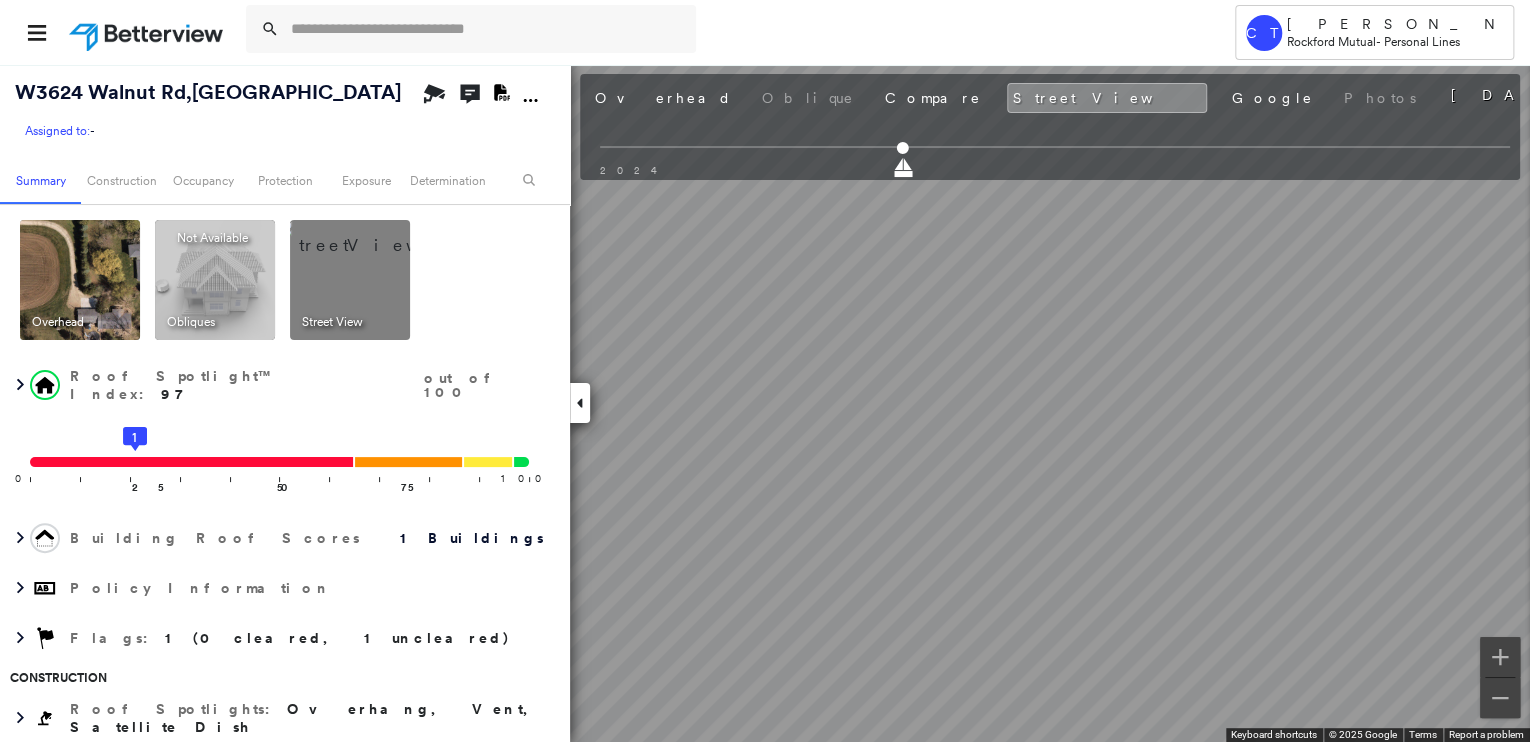 click on "Tower CT Camryn Tremper Rockford Mutual  -   Personal Lines W3624  Walnut Rd ,  Fond du Lac, WI 54937 Assigned to:  - Assigned to:  - Assigned to:  - Open Comments Download PDF Report Summary Construction Occupancy Protection Exposure Determination Overhead Obliques Not Available ; Street View Roof Spotlight™ Index :  97 out of 100 0 100 25 1 50 75 Building Roof Scores 1 Buildings Policy Information Flags :  1 (0 cleared, 1 uncleared) Construction Roof Spotlights :  Overhang, Vent, Satellite Dish Property Features :  Car Roof Size & Shape :  1 building  - Hip | Asphalt Shingle Assessor and MLS Details BuildZoom - Building Permit Data and Analysis Occupancy Ownership Place Detail Protection Exposure FEMA Risk Index Additional Perils Determination Flags :  1 (0 cleared, 1 uncleared) Uncleared Flags (1) Cleared Flags  (0) LOW Low Priority Roof Score Flagged 07/10/25 Clear Action Taken New Entry History Quote/New Business Terms & Conditions Added ACV Endorsement Added Cosmetic Endorsement General Save Renewal" at bounding box center [765, 371] 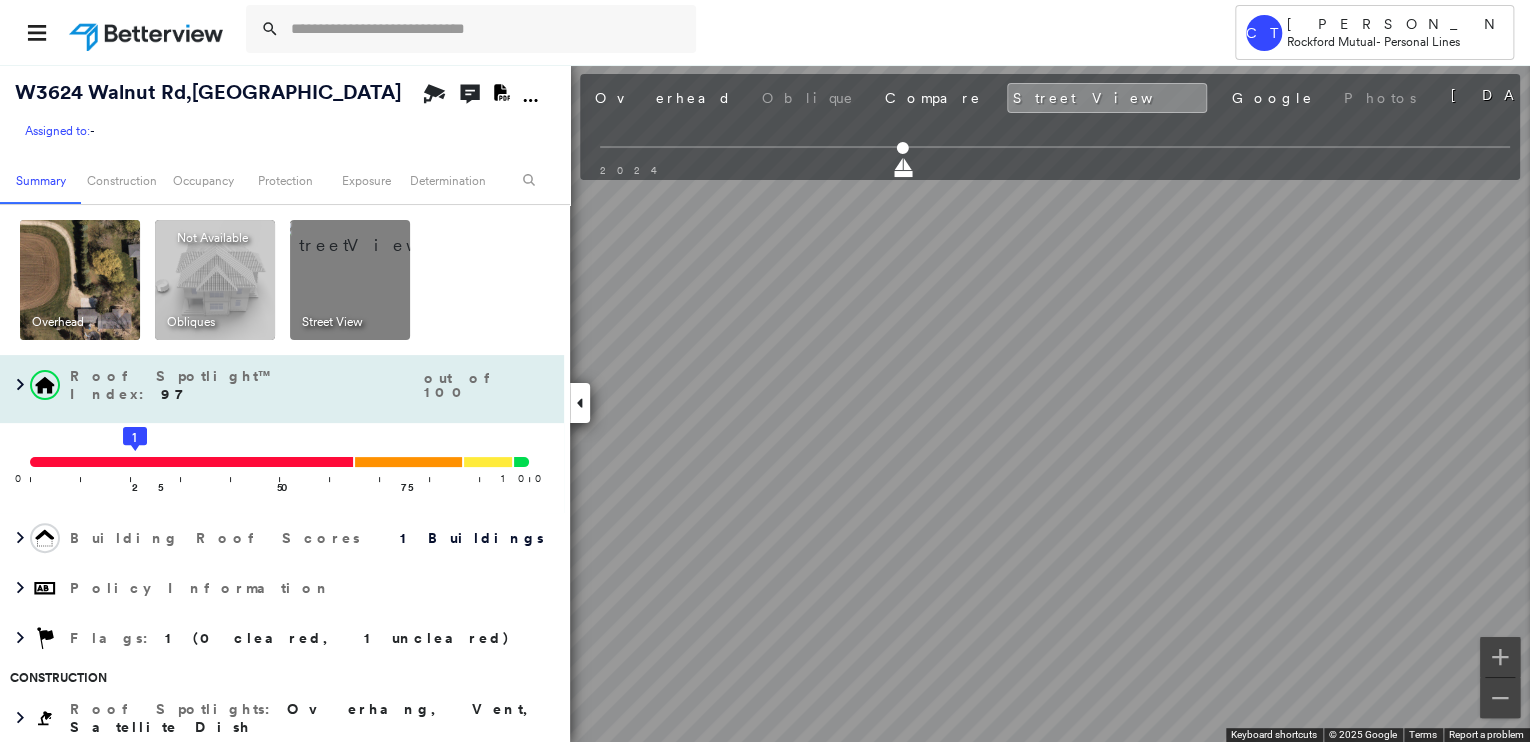 click on "W3624  Walnut Rd ,  Fond du Lac, WI 54937 Assigned to:  - Assigned to:  - Assigned to:  - Open Comments Download PDF Report Summary Construction Occupancy Protection Exposure Determination Overhead Obliques Not Available ; Street View Roof Spotlight™ Index :  97 out of 100 0 100 25 1 50 75 Building Roof Scores 1 Buildings Policy Information Flags :  1 (0 cleared, 1 uncleared) Construction Roof Spotlights :  Overhang, Vent, Satellite Dish Property Features :  Car Roof Size & Shape :  1 building  - Hip | Asphalt Shingle Assessor and MLS Details BuildZoom - Building Permit Data and Analysis Occupancy Ownership Place Detail Protection Exposure FEMA Risk Index Additional Perils Determination Flags :  1 (0 cleared, 1 uncleared) Uncleared Flags (1) Cleared Flags  (0) LOW Low Priority Roof Score Flagged 07/10/25 Clear Action Taken New Entry History Quote/New Business Terms & Conditions Added ACV Endorsement Added Cosmetic Endorsement Inspection/Loss Control Report Information Added to Inspection Survey General Save" at bounding box center [765, 403] 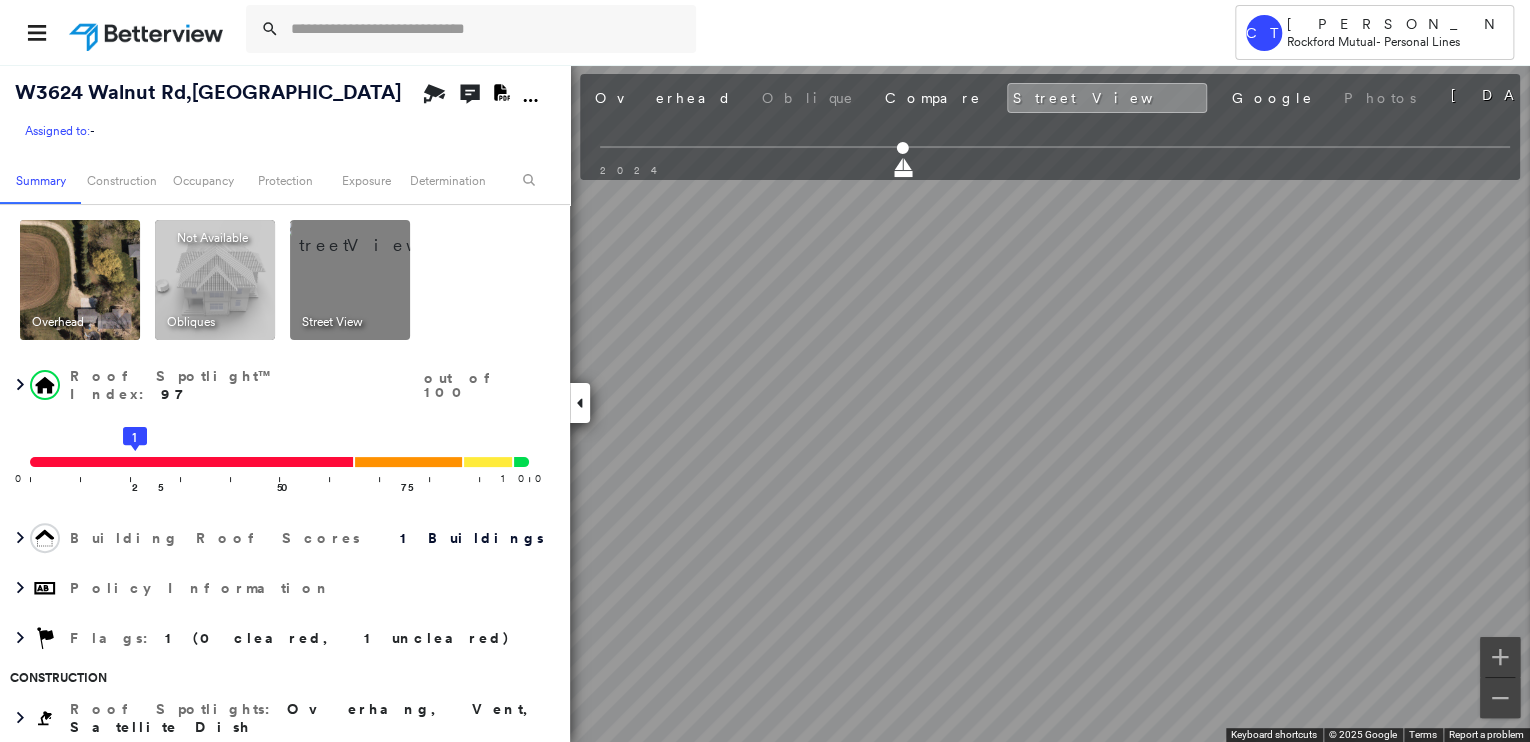 click on "Tower CT Camryn Tremper Rockford Mutual  -   Personal Lines W3624  Walnut Rd ,  Fond du Lac, WI 54937 Assigned to:  - Assigned to:  - Assigned to:  - Open Comments Download PDF Report Summary Construction Occupancy Protection Exposure Determination Overhead Obliques Not Available ; Street View Roof Spotlight™ Index :  97 out of 100 0 100 25 1 50 75 Building Roof Scores 1 Buildings Policy Information Flags :  1 (0 cleared, 1 uncleared) Construction Roof Spotlights :  Overhang, Vent, Satellite Dish Property Features :  Car Roof Size & Shape :  1 building  - Hip | Asphalt Shingle Assessor and MLS Details BuildZoom - Building Permit Data and Analysis Occupancy Ownership Place Detail Protection Exposure FEMA Risk Index Additional Perils Determination Flags :  1 (0 cleared, 1 uncleared) Uncleared Flags (1) Cleared Flags  (0) LOW Low Priority Roof Score Flagged 07/10/25 Clear Action Taken New Entry History Quote/New Business Terms & Conditions Added ACV Endorsement Added Cosmetic Endorsement General Save Renewal" at bounding box center (765, 371) 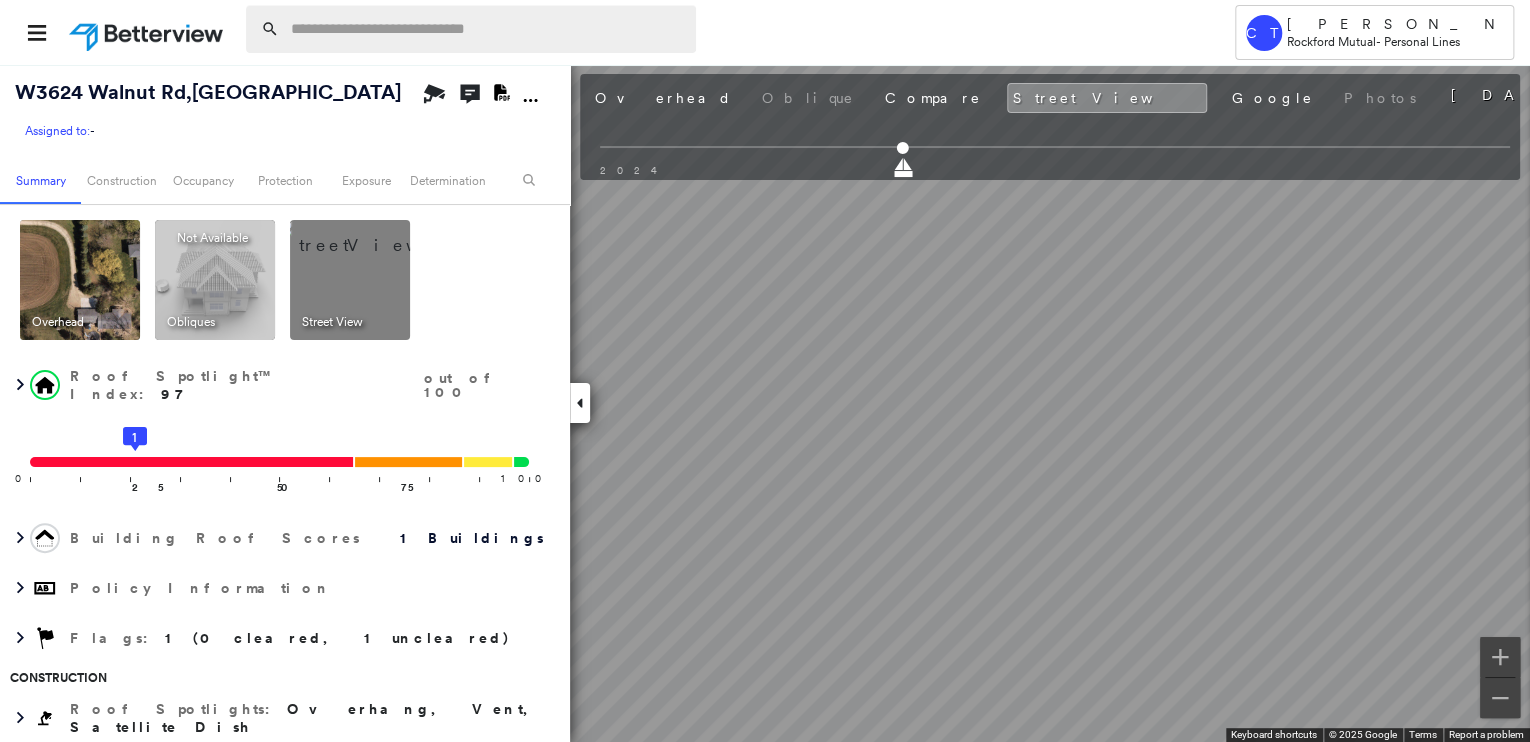 click at bounding box center (487, 29) 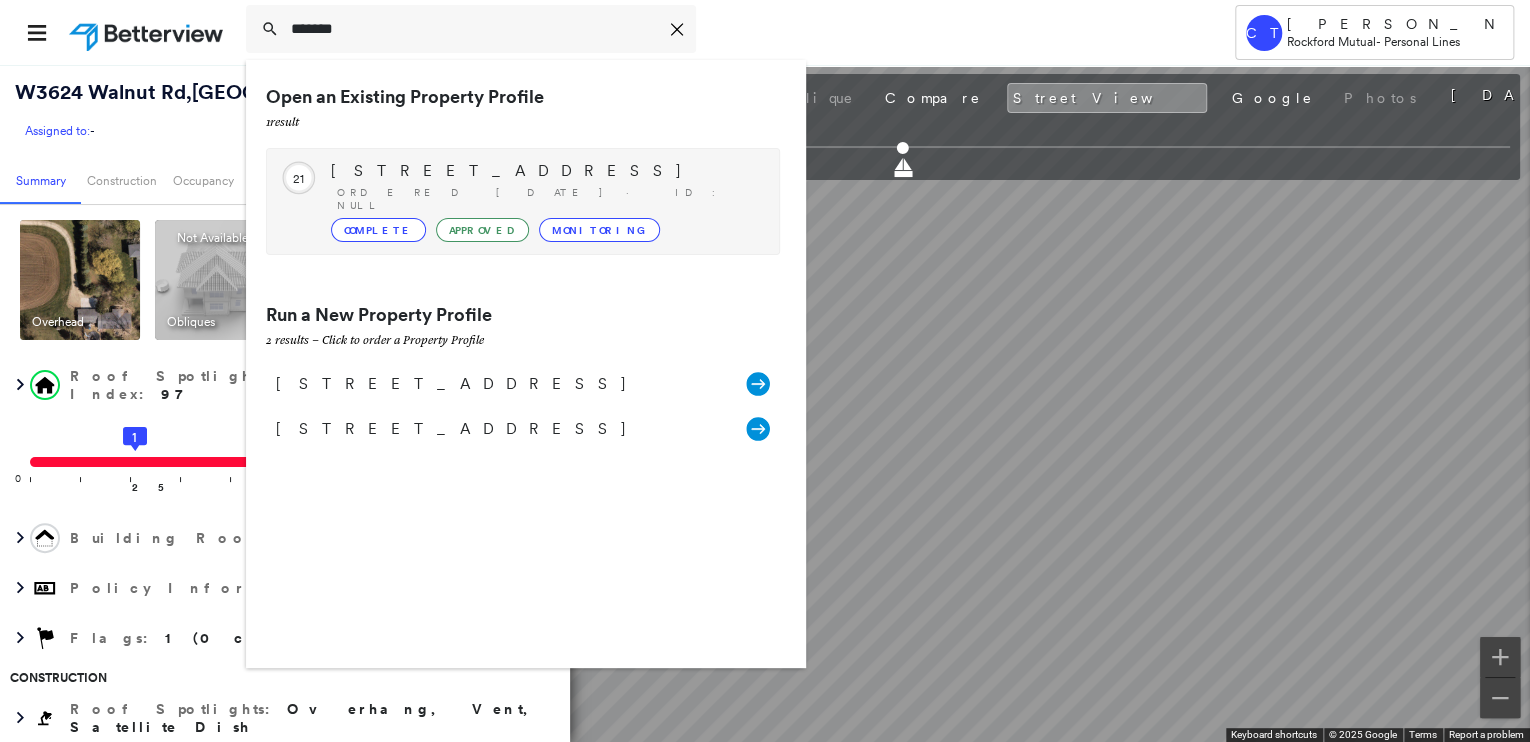 type on "*******" 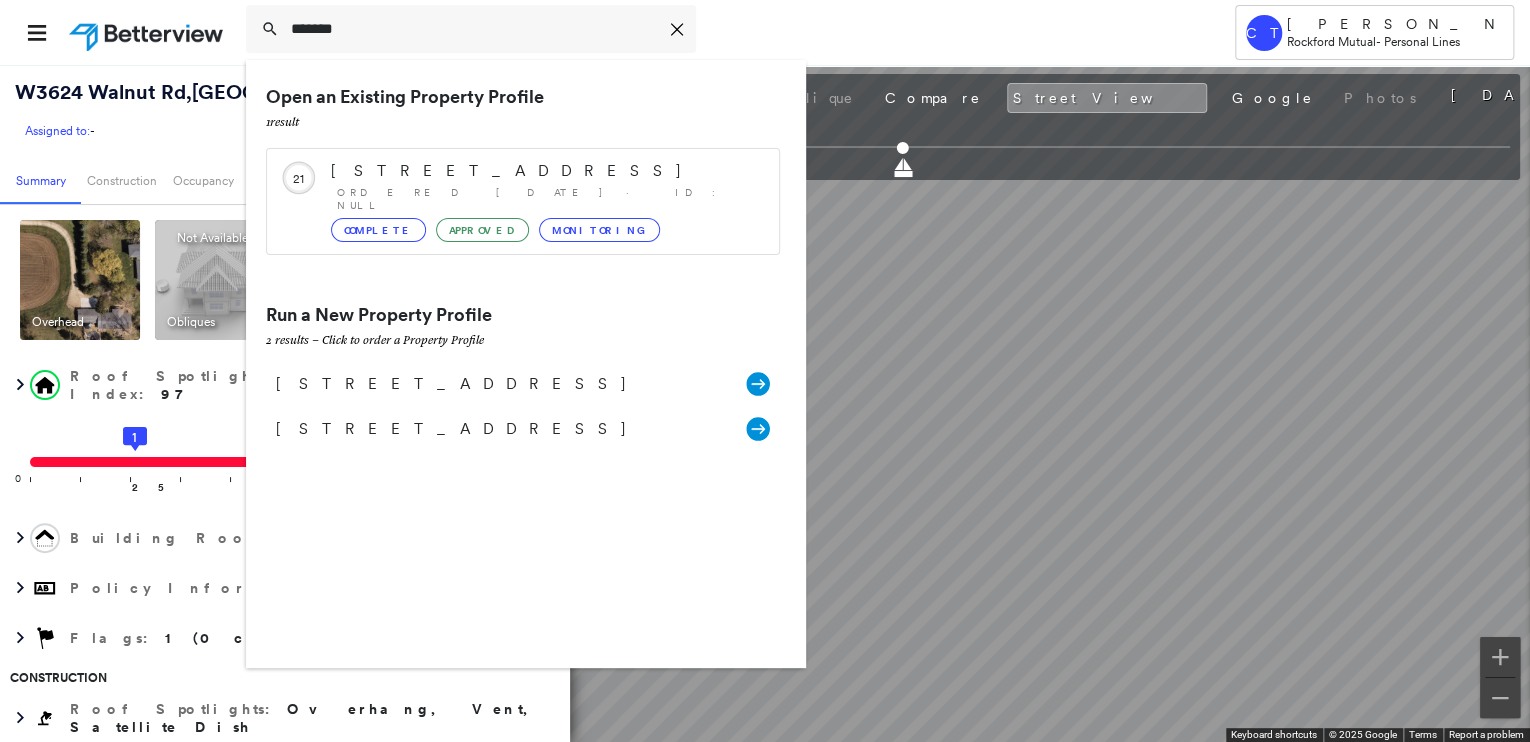 click on "Complete Approved Monitoring" at bounding box center [545, 230] 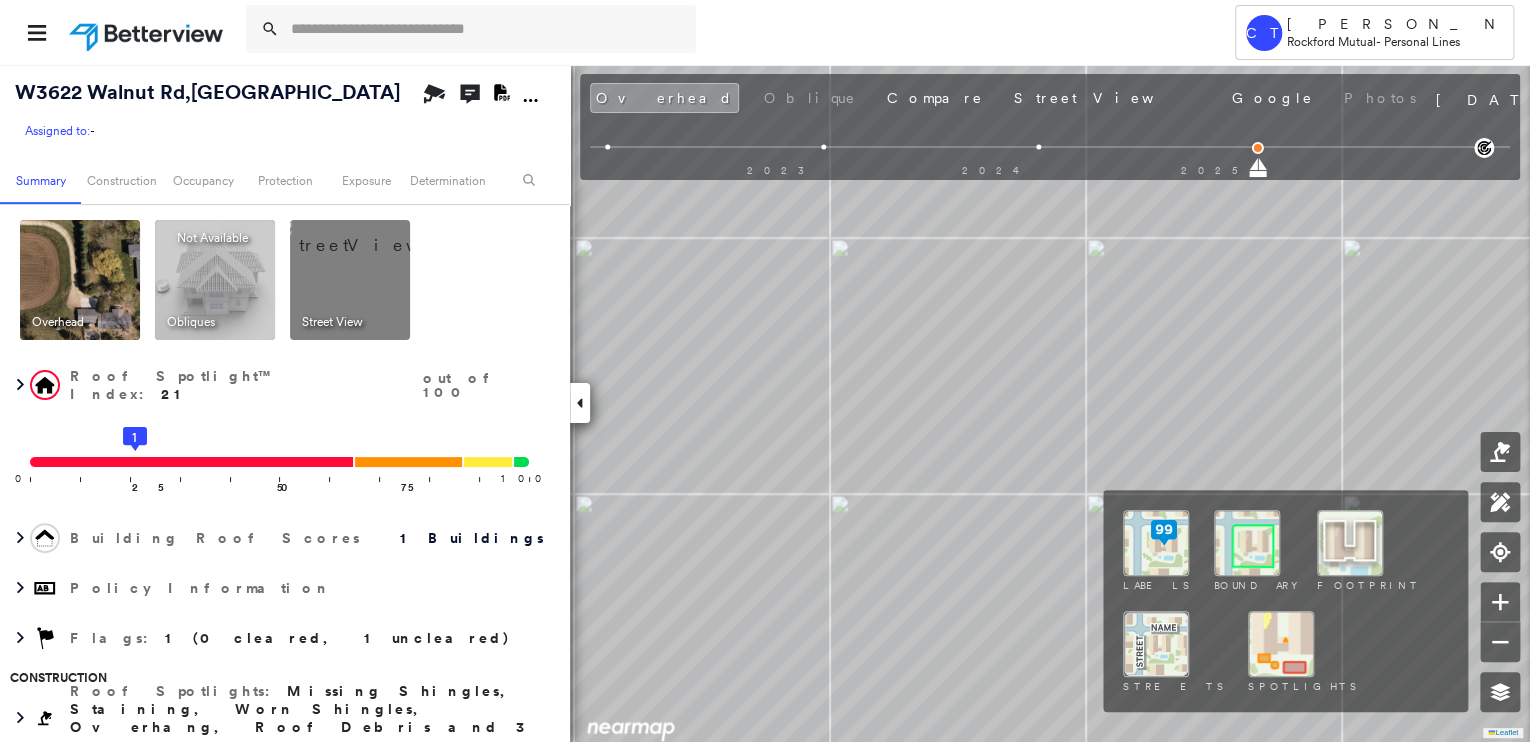 click at bounding box center [1281, 644] 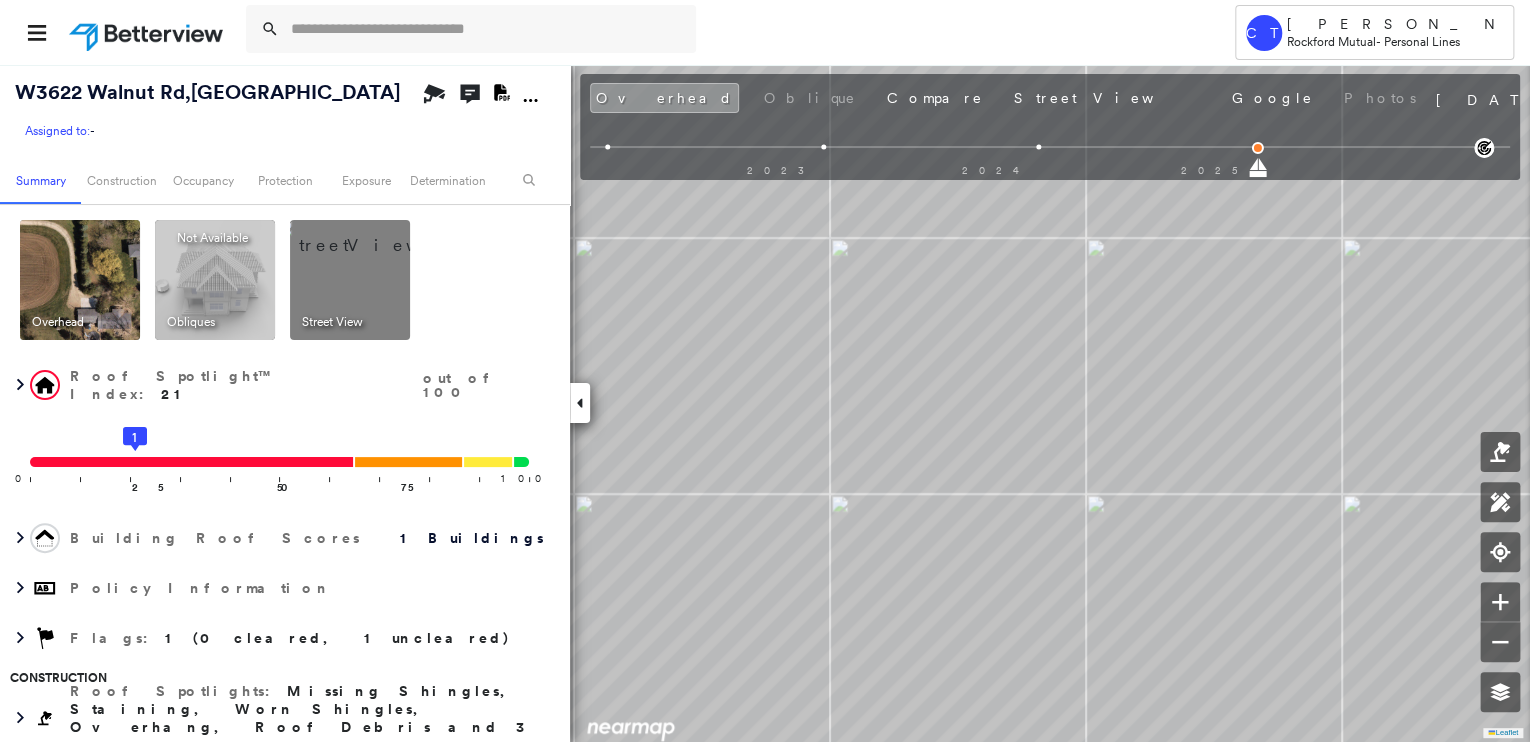 click at bounding box center [1500, 497] 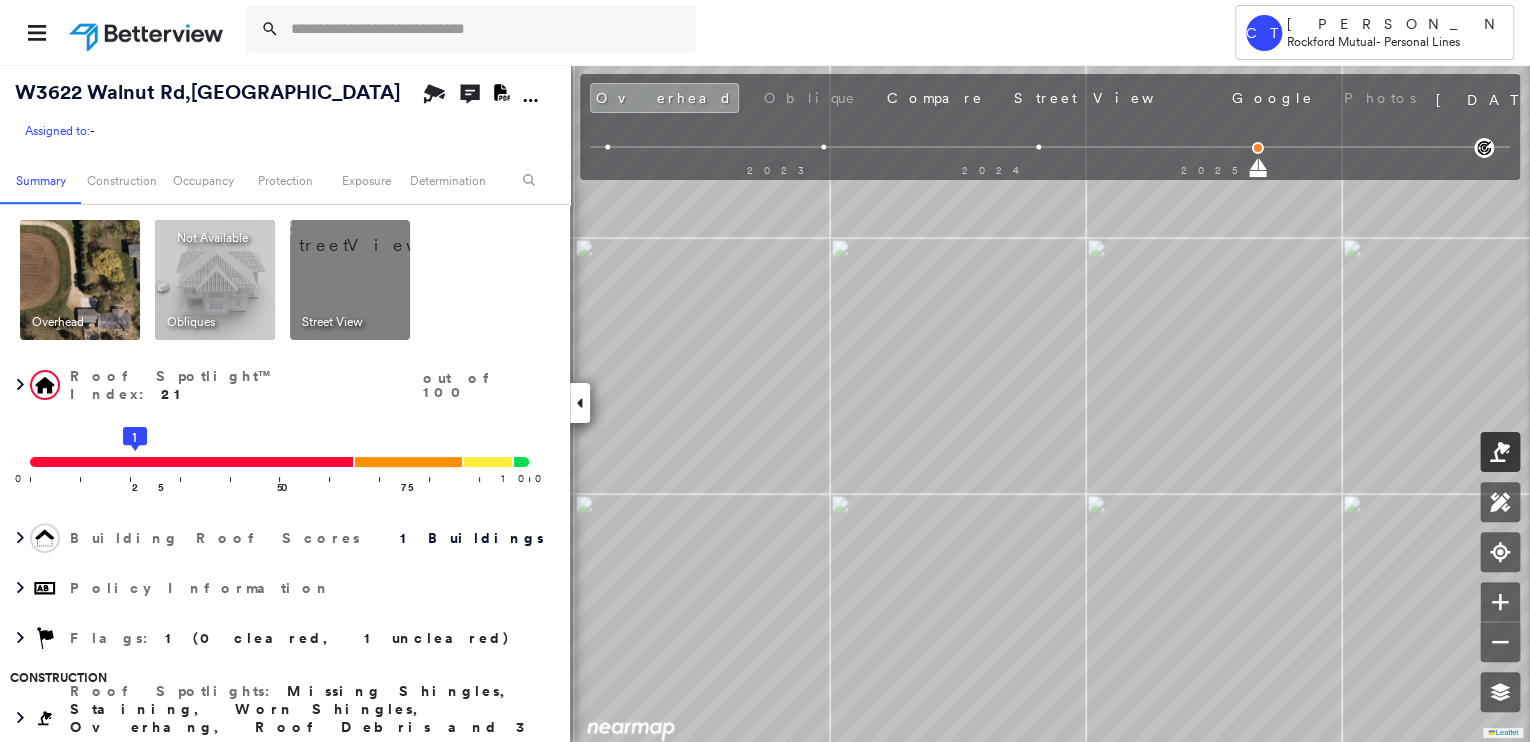 click 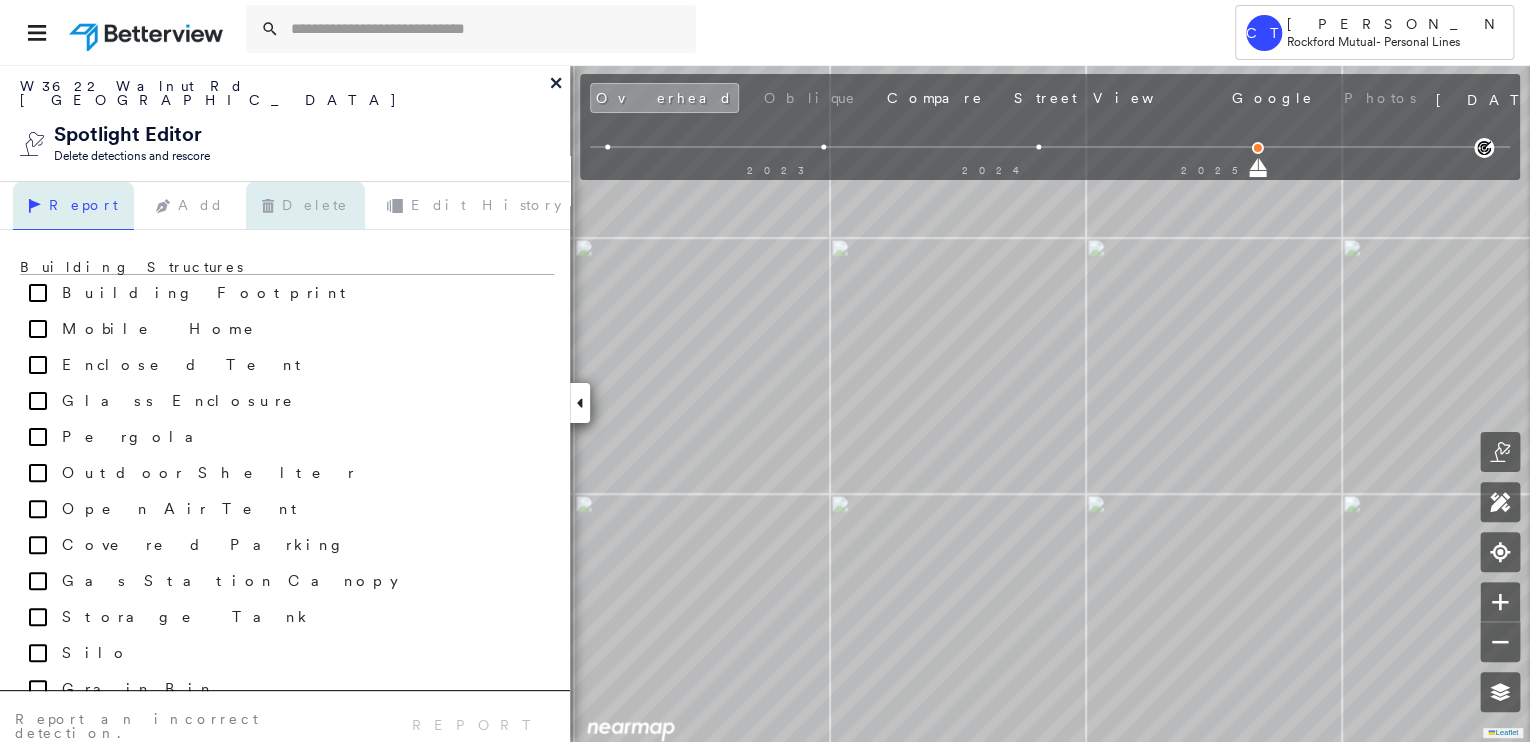 click on "Delete" at bounding box center [305, 206] 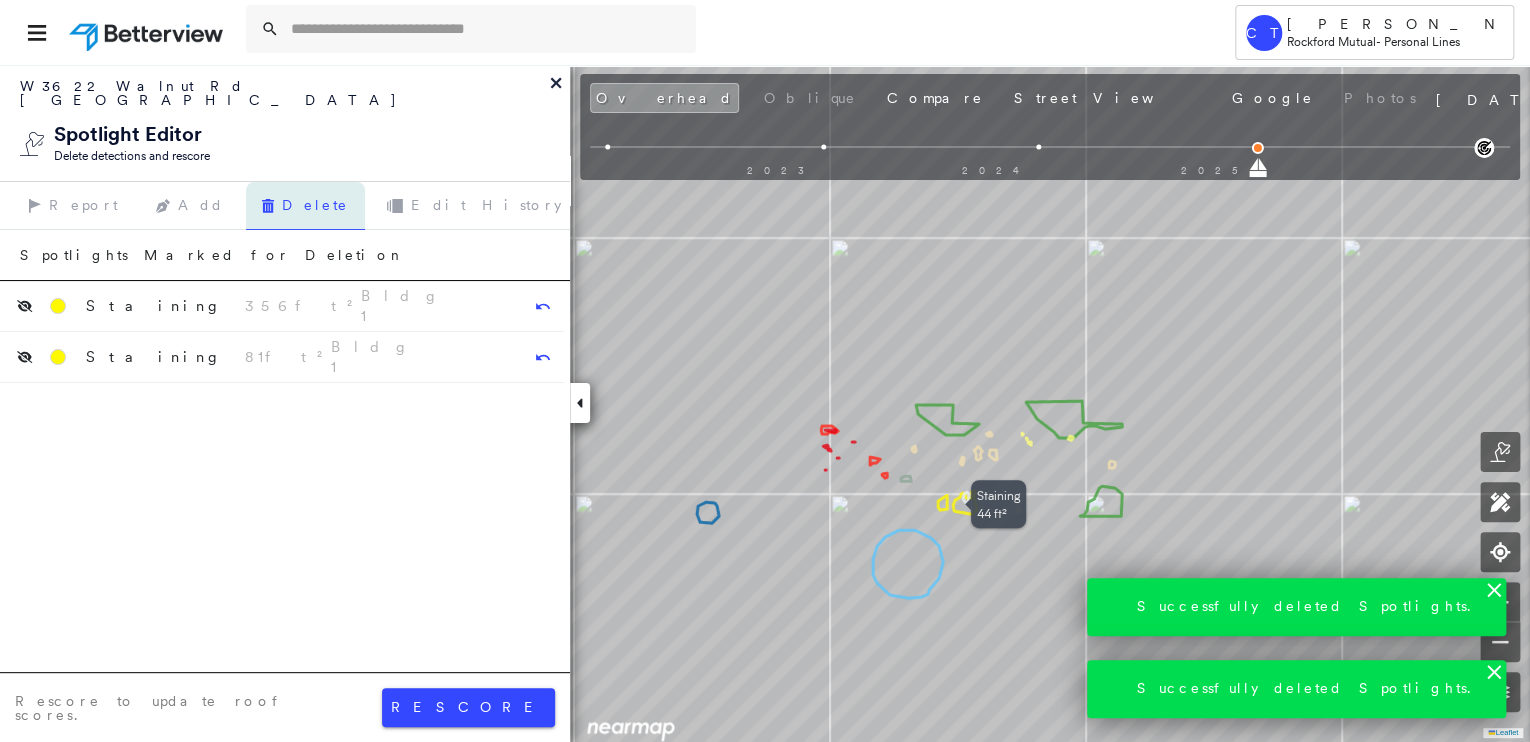 click 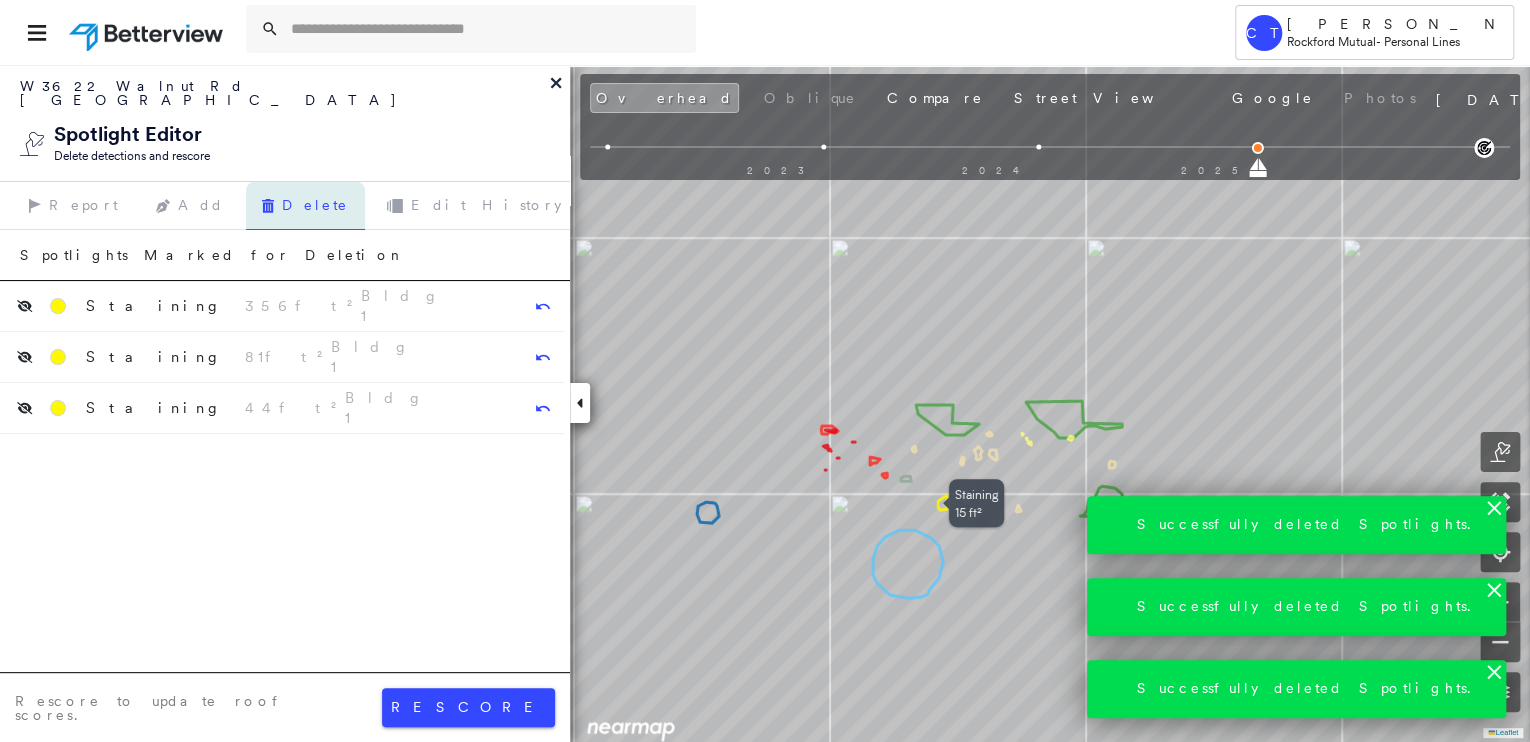 click 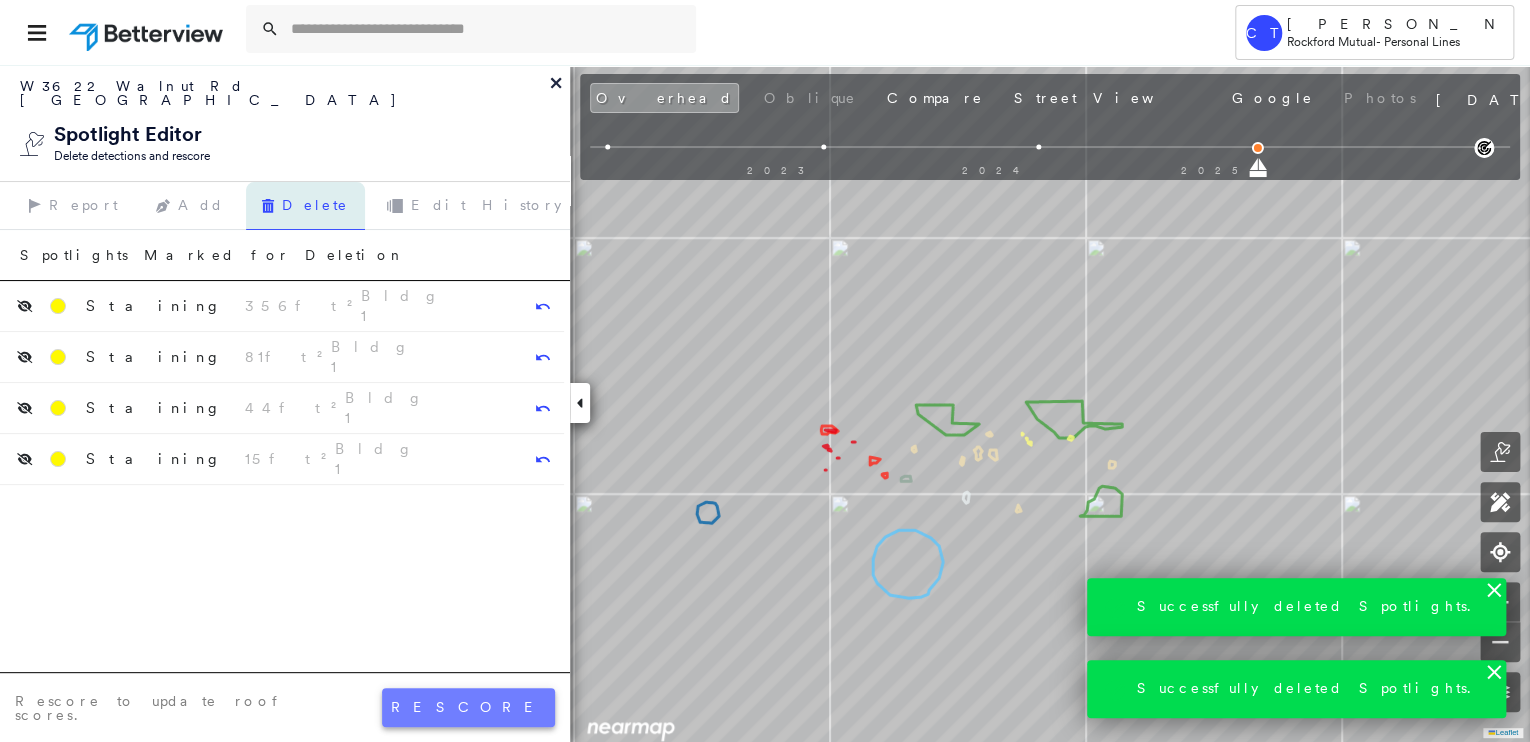 click on "rescore" at bounding box center [468, 707] 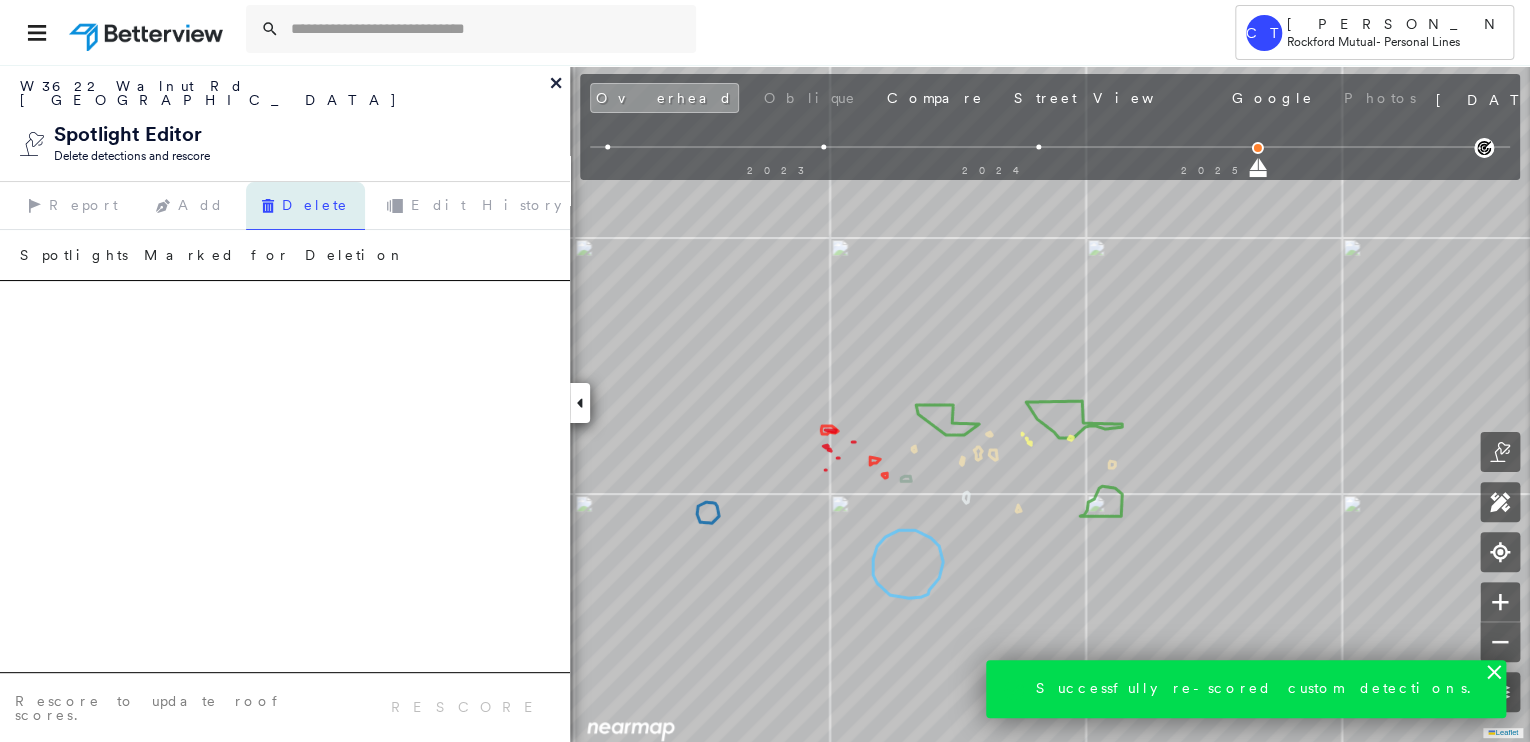 click 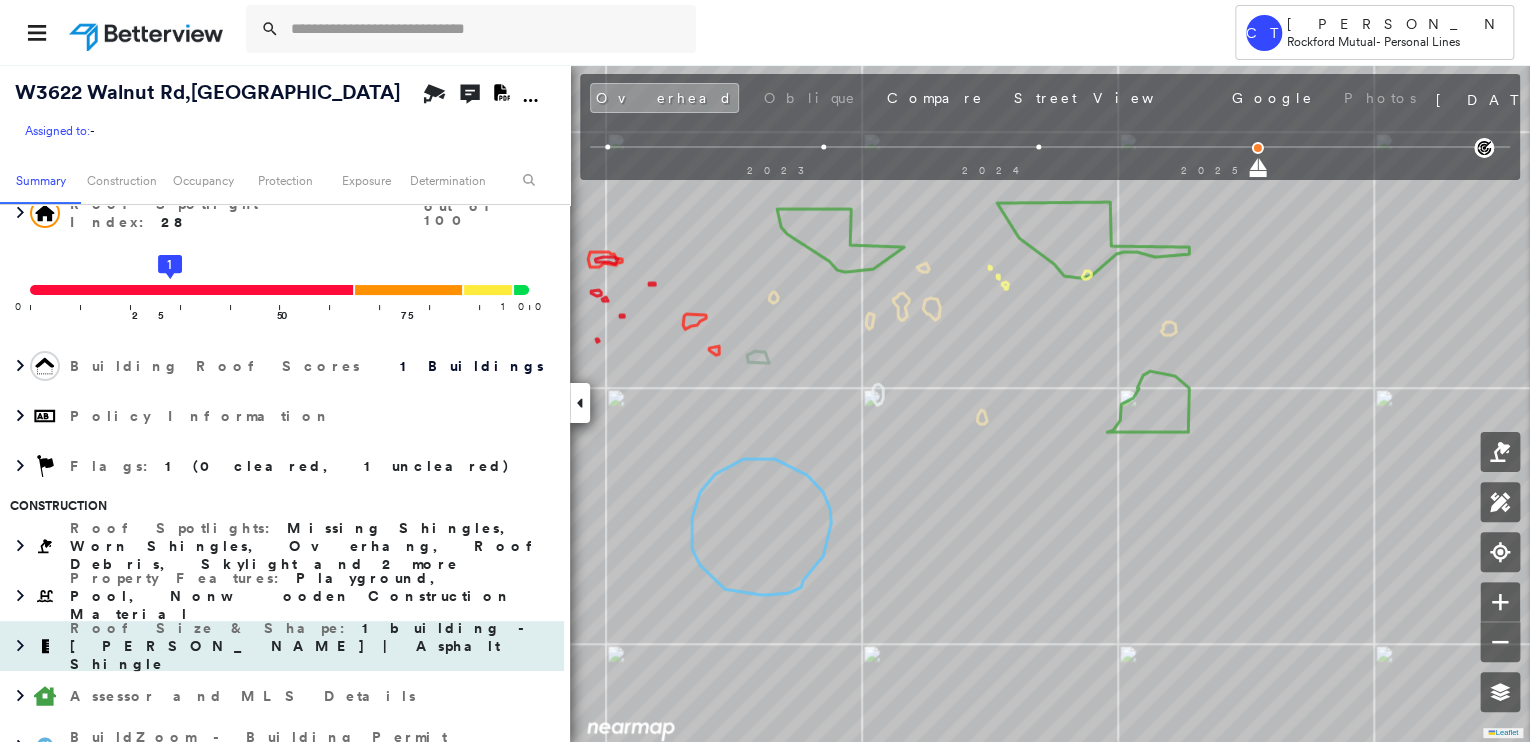 scroll, scrollTop: 320, scrollLeft: 0, axis: vertical 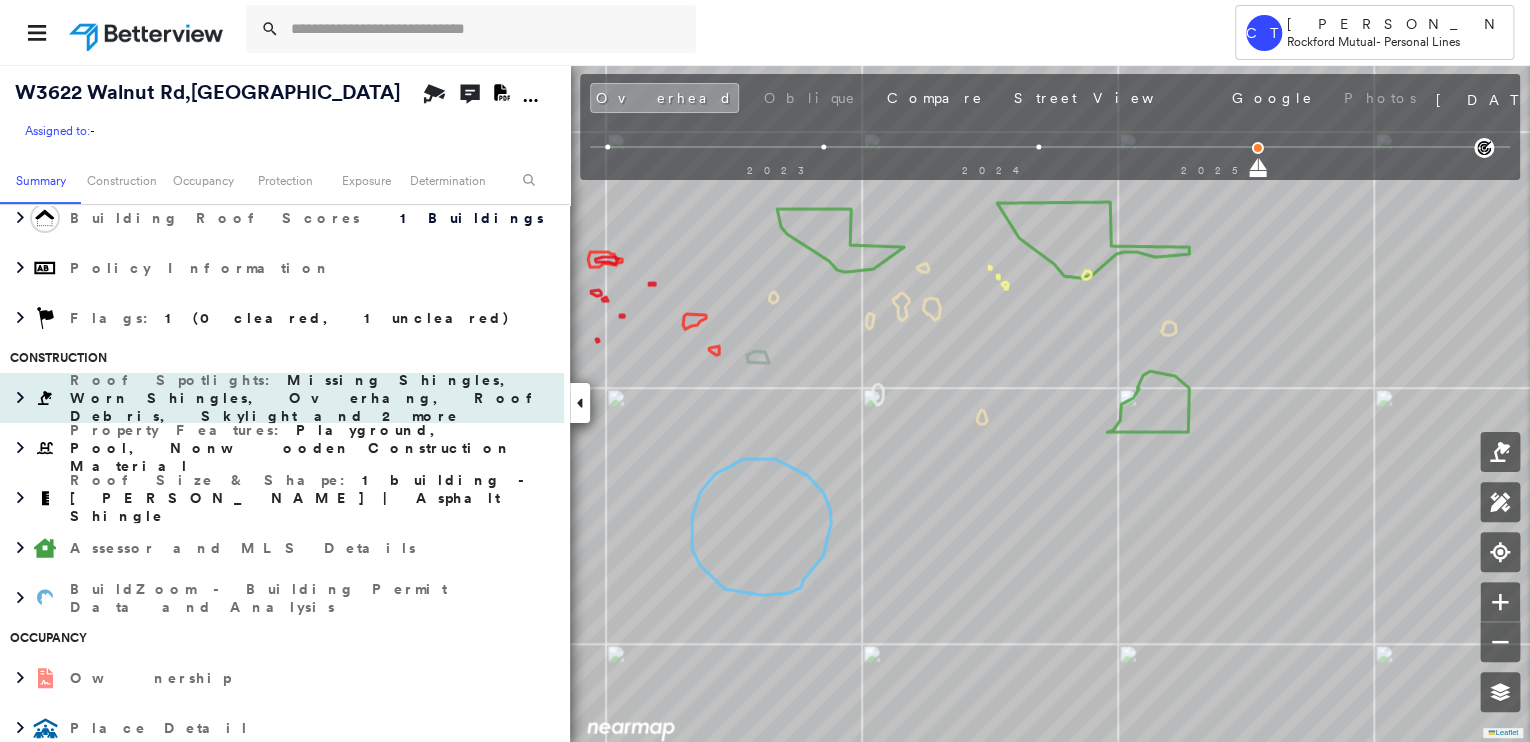 click on "Roof Spotlights :  Missing Shingles, Worn Shingles, Overhang, Roof Debris, Skylight and 2 more" at bounding box center [312, 398] 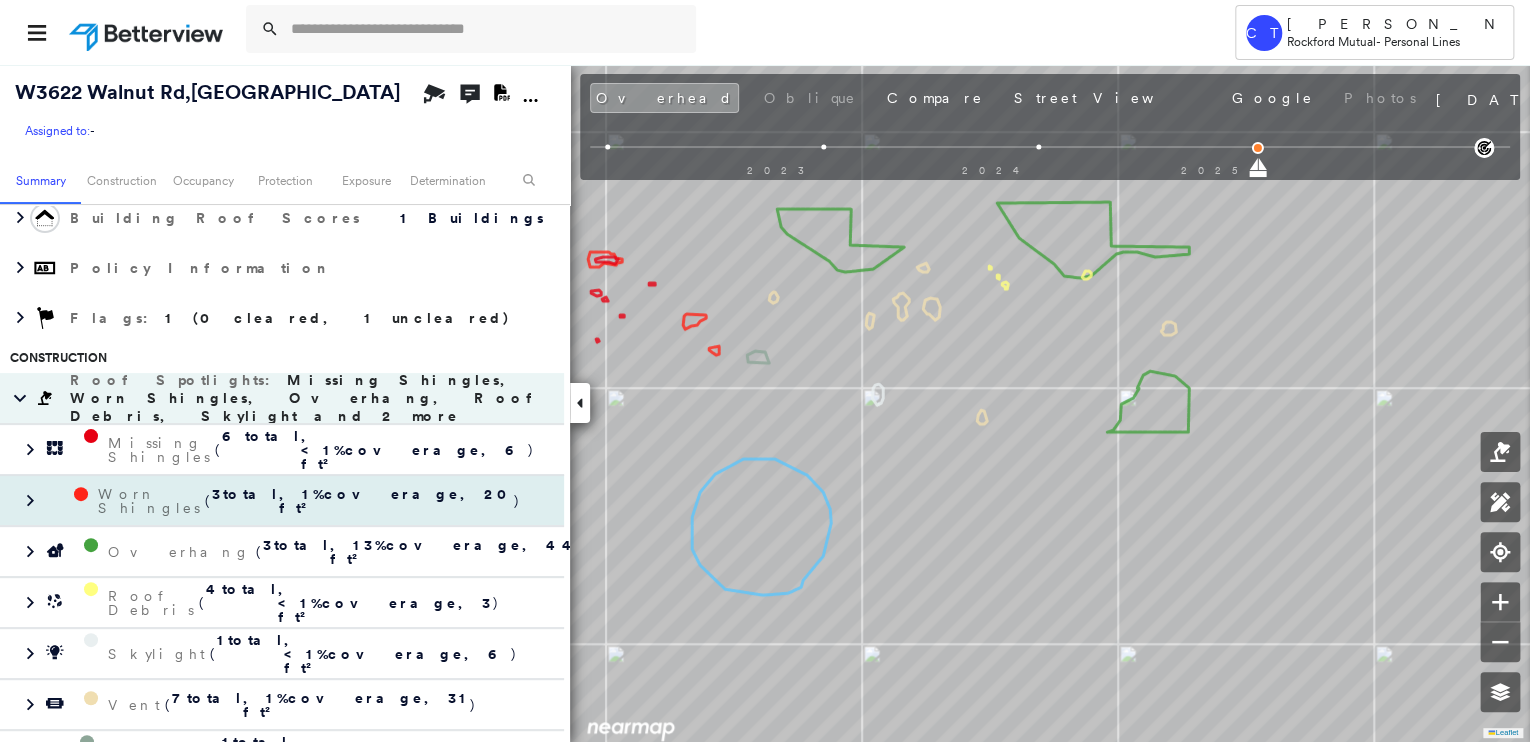 click on "Worn Shingles ( 3  total ,  1 %  coverage,  20 ft² )" at bounding box center [282, 500] 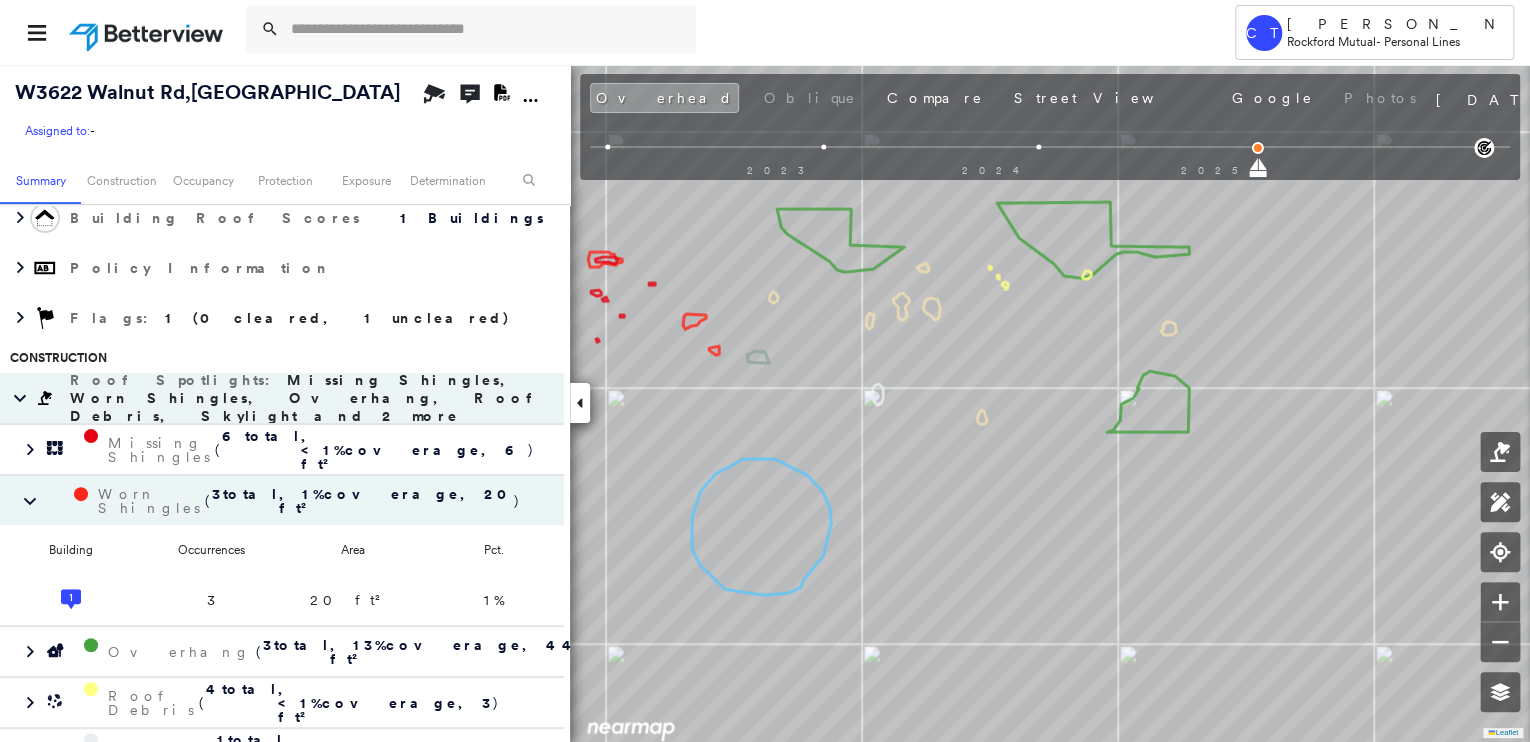 click on "Worn Shingles ( 3  total ,  1 %  coverage,  20 ft² )" at bounding box center [282, 500] 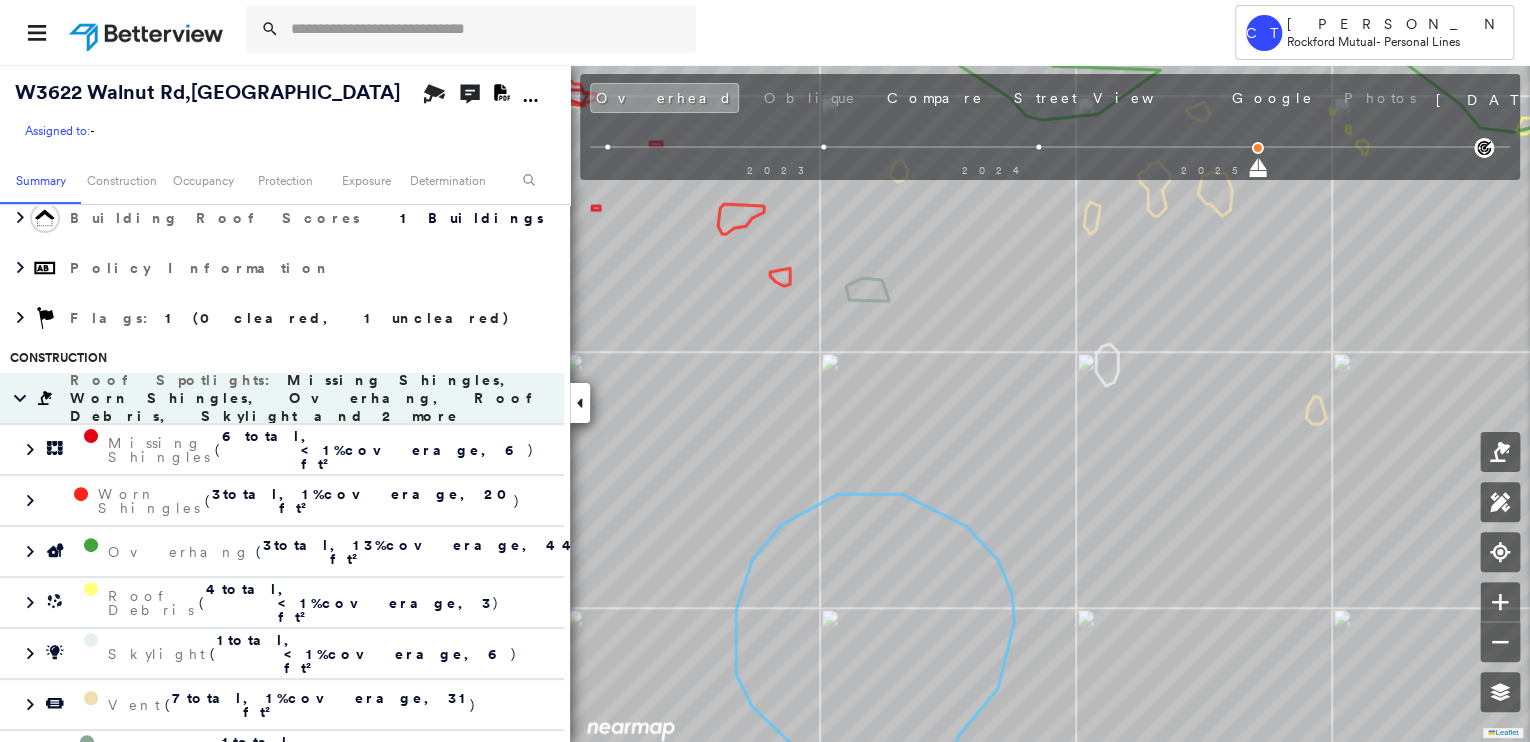 scroll, scrollTop: 0, scrollLeft: 0, axis: both 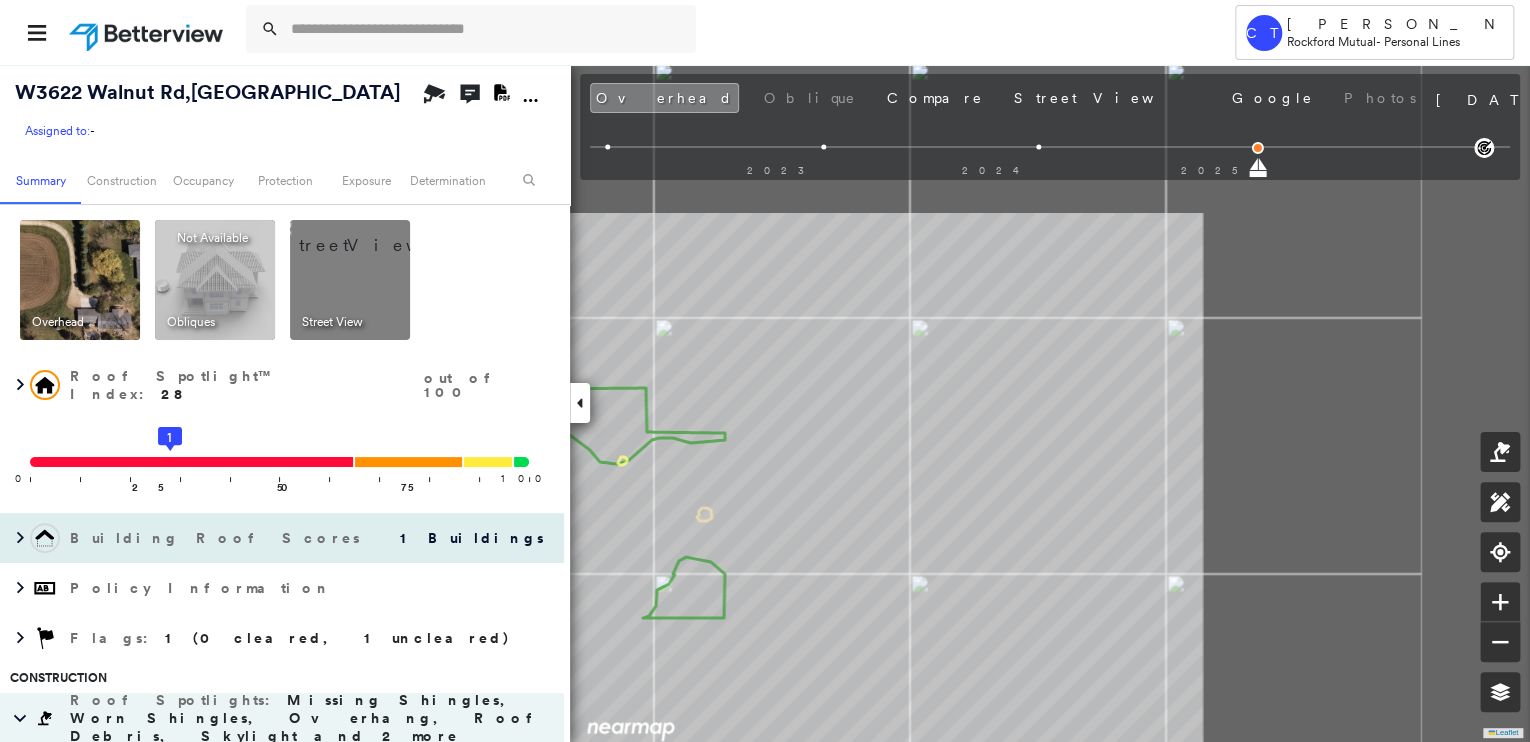 click on "W3622  Walnut Rd ,  Fond du Lac, WI 54937 Assigned to:  - Assigned to:  - Assigned to:  - Open Comments Download PDF Report Summary Construction Occupancy Protection Exposure Determination Overhead Obliques Not Available ; Street View Roof Spotlight™ Index :  28 out of 100 0 100 25 50 1 75 Building Roof Scores 1 Buildings Policy Information Flags :  1 (0 cleared, 1 uncleared) Construction Roof Spotlights :  Missing Shingles, Worn Shingles, Overhang, Roof Debris, Skylight and 2 more Missing Shingles ( 6  total ,  <1 %  coverage,  6 ft² ) Worn Shingles ( 3  total ,  1 %  coverage,  20 ft² ) Overhang ( 3  total ,  13 %  coverage,  441 ft² ) Roof Debris ( 4  total ,  <1 %  coverage,  3 ft² ) Skylight ( 1  total ,  <1 %  coverage,  6 ft² ) Vent ( 7  total ,  1 %  coverage,  31 ft² ) Satellite Dish ( 1  total ,  <1 %  coverage,  6 ft² ) Property Features :  Playground, Pool, Nonwooden Construction Material Roof Size & Shape :  1 building  - Gable | Asphalt Shingle Assessor and MLS Details Occupancy Flags" at bounding box center (765, 403) 